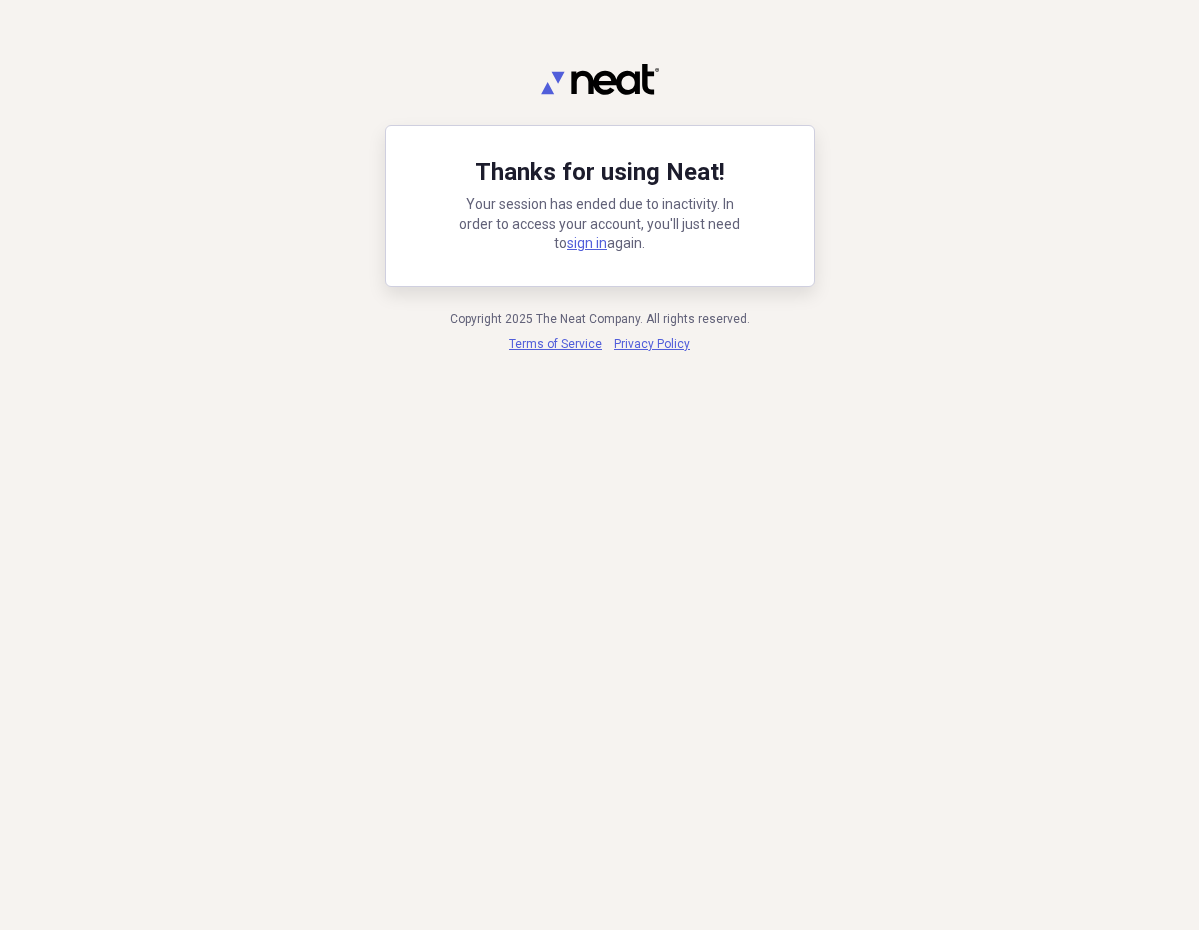 scroll, scrollTop: 0, scrollLeft: 0, axis: both 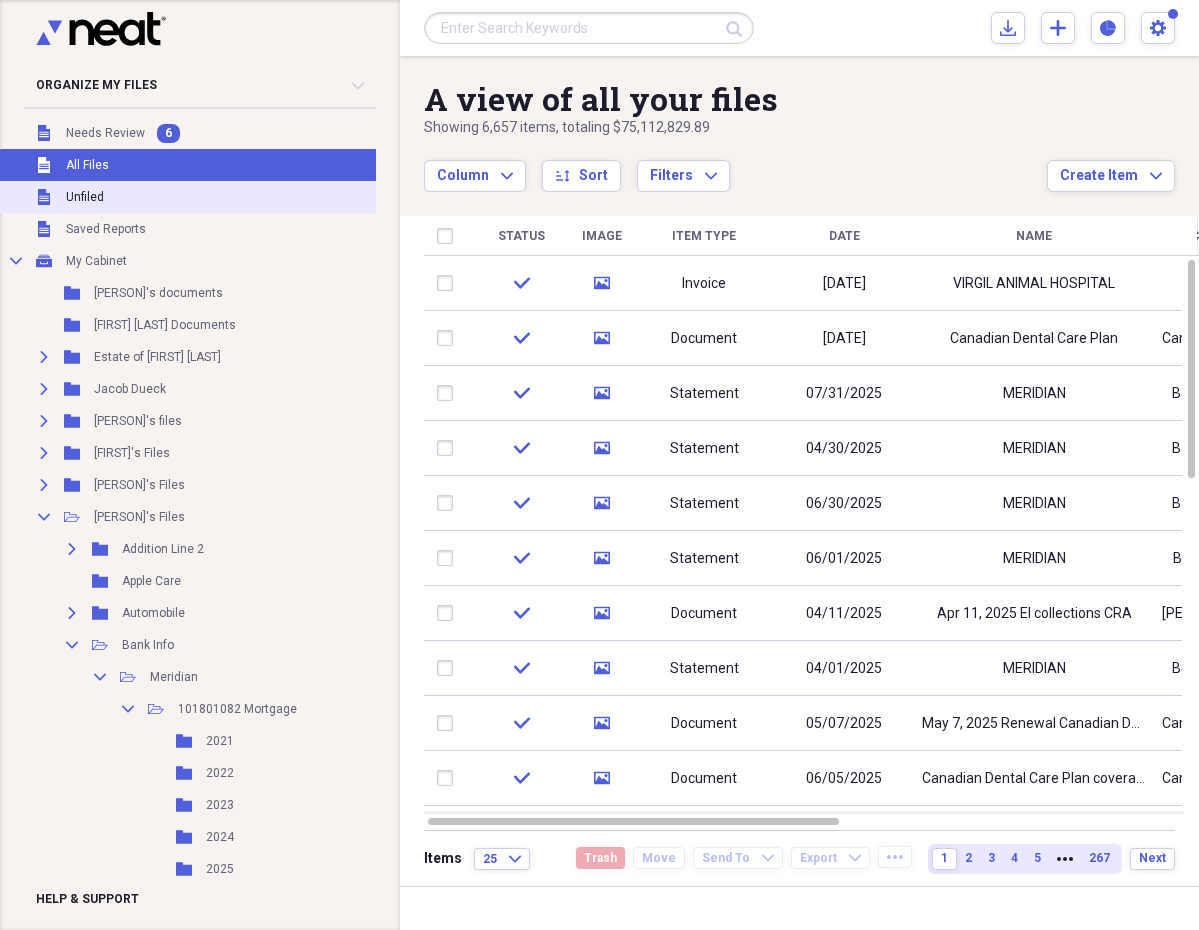 click on "Unfiled Unfiled" at bounding box center (221, 197) 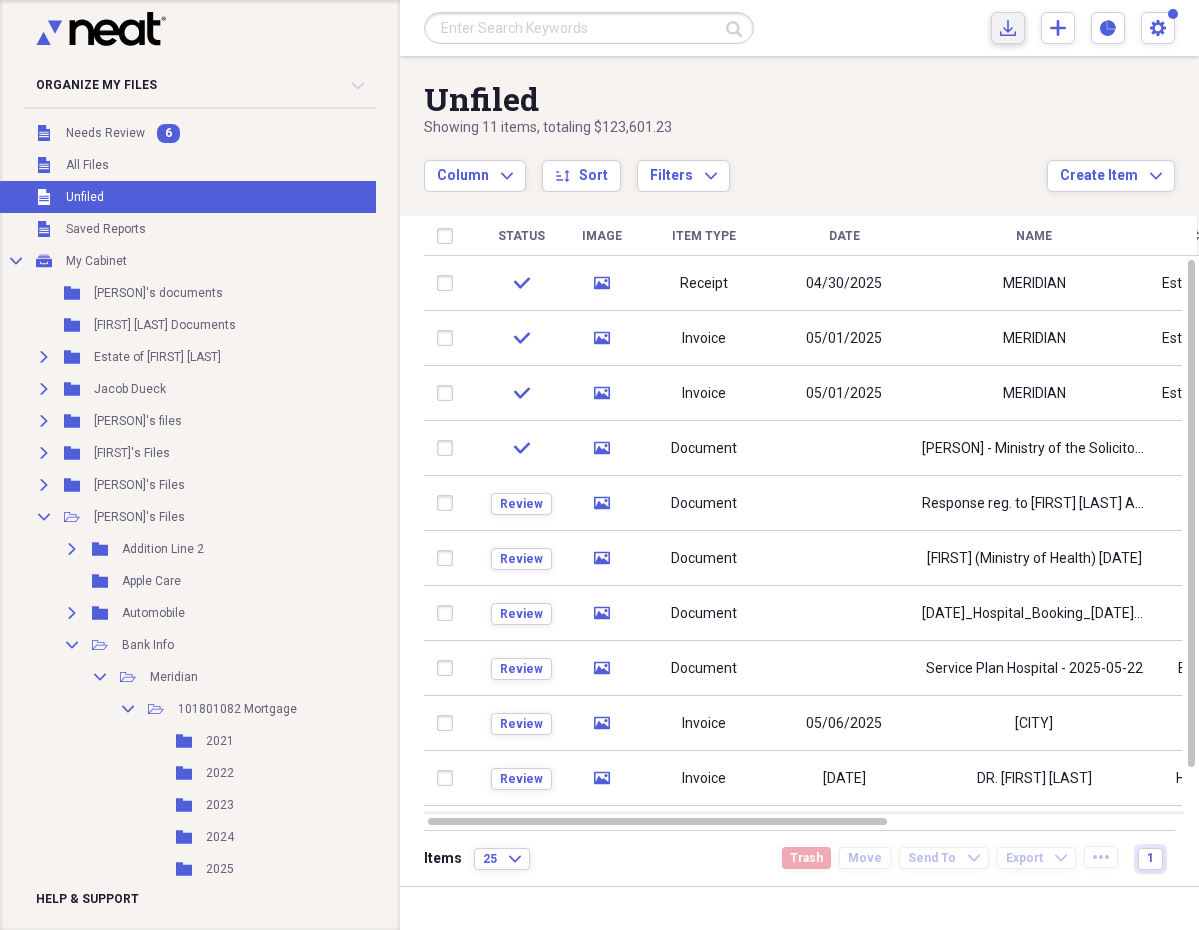 click on "Import" 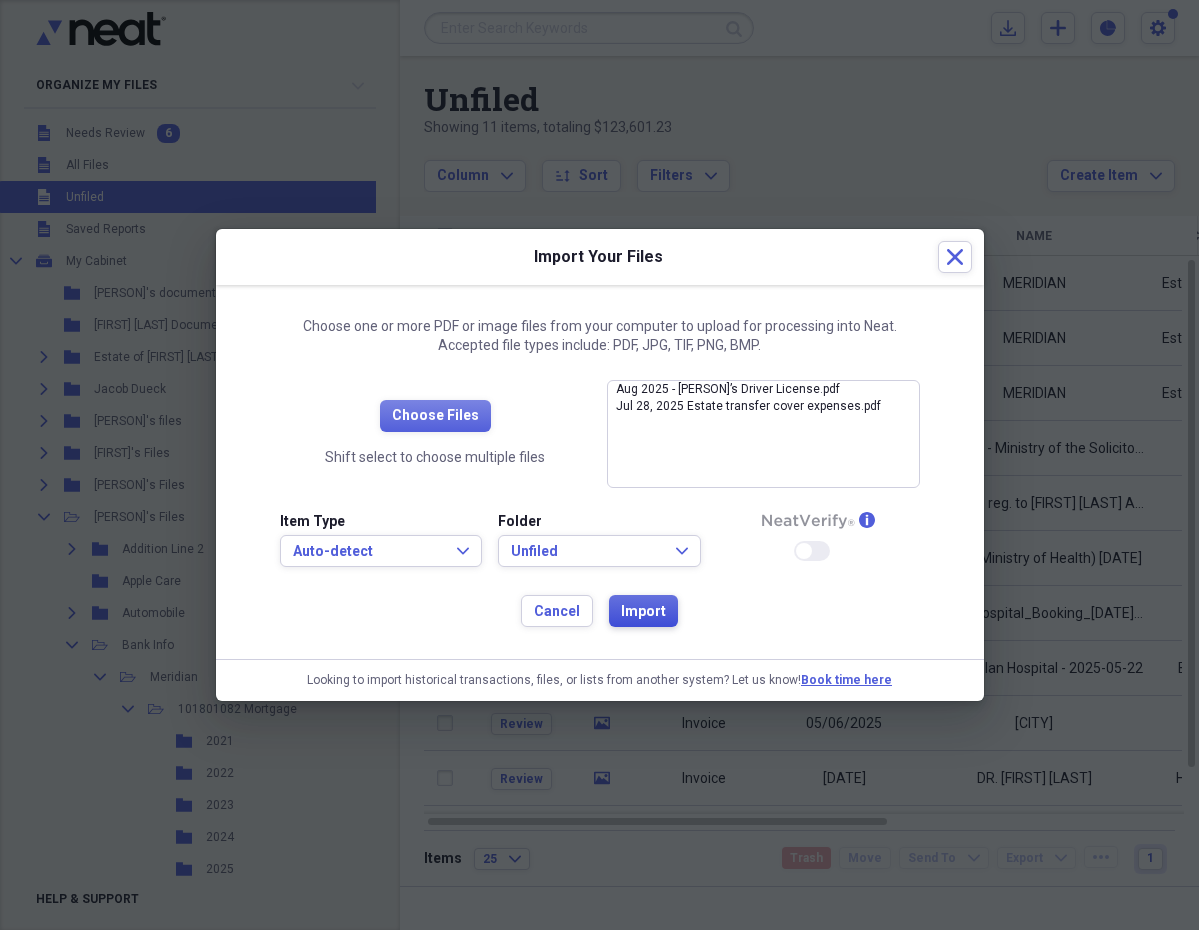 click on "Import" at bounding box center (643, 612) 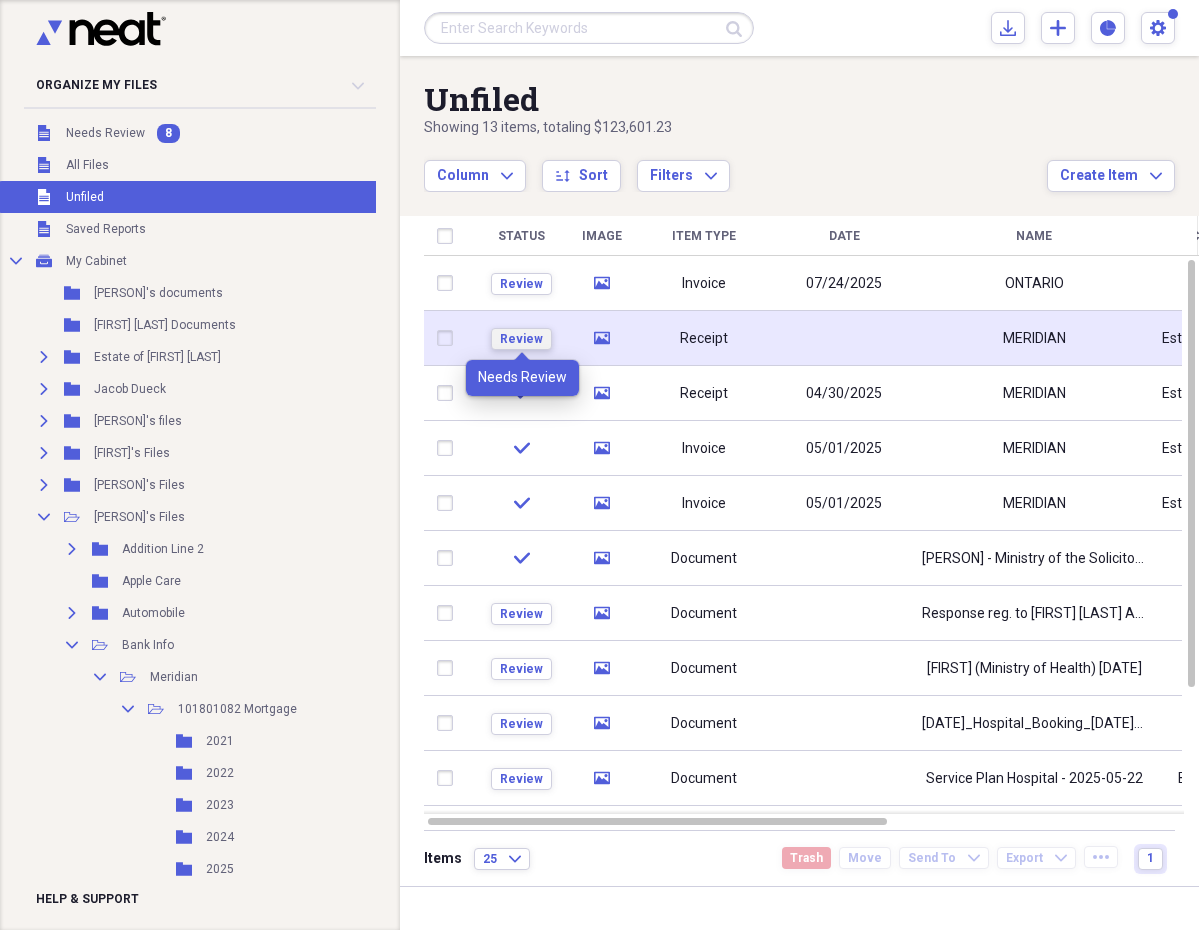 click on "Review" at bounding box center (521, 339) 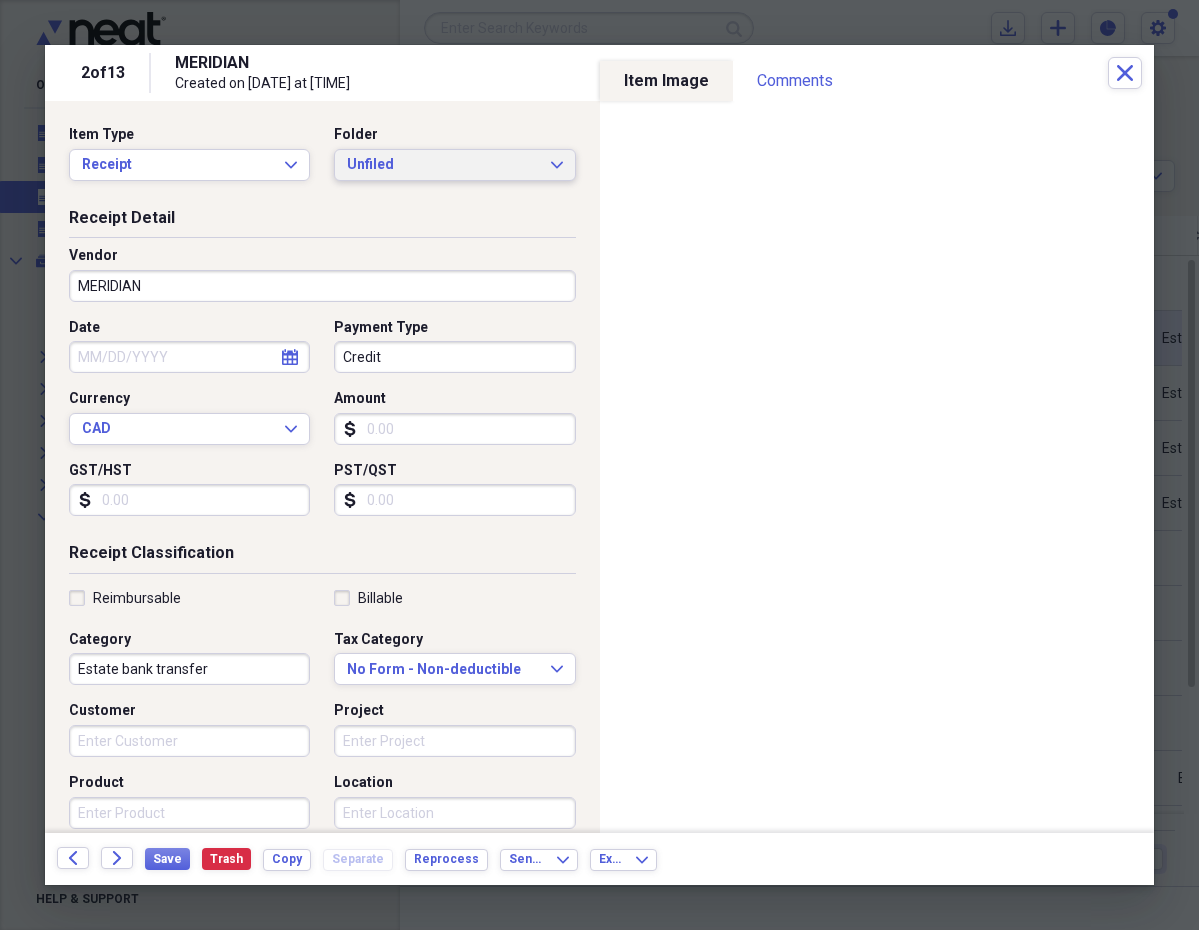 click on "Unfiled Expand" at bounding box center (454, 165) 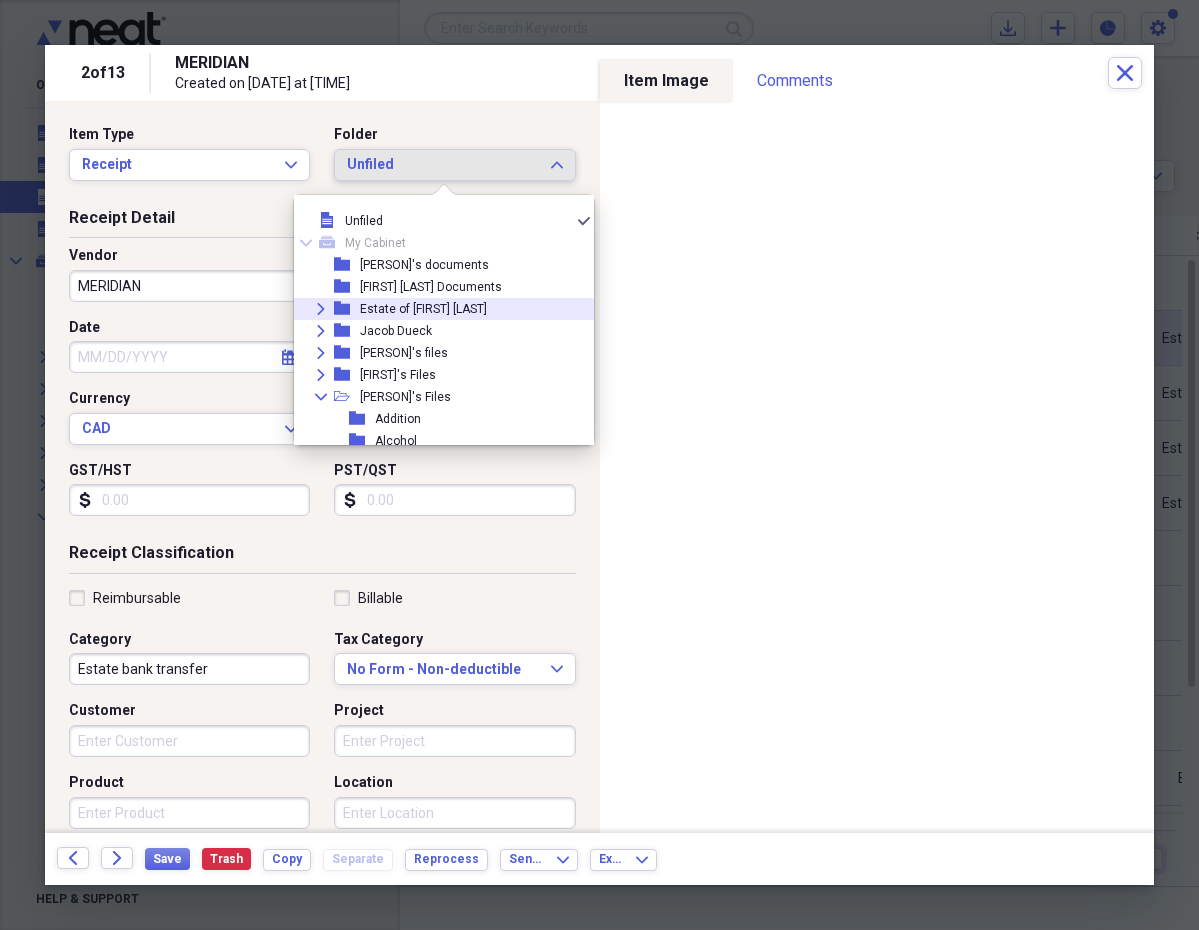 click on "Expand" 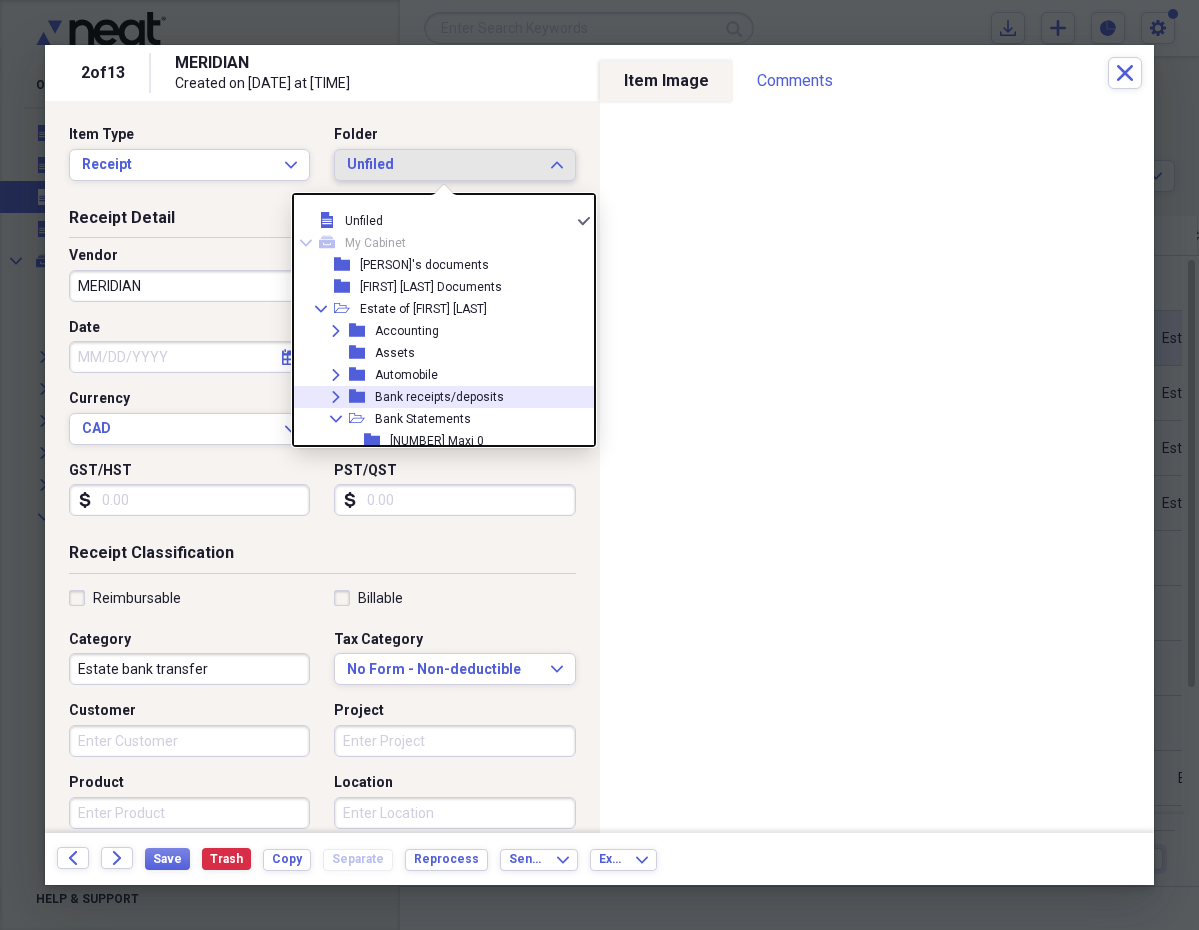 click on "Expand" 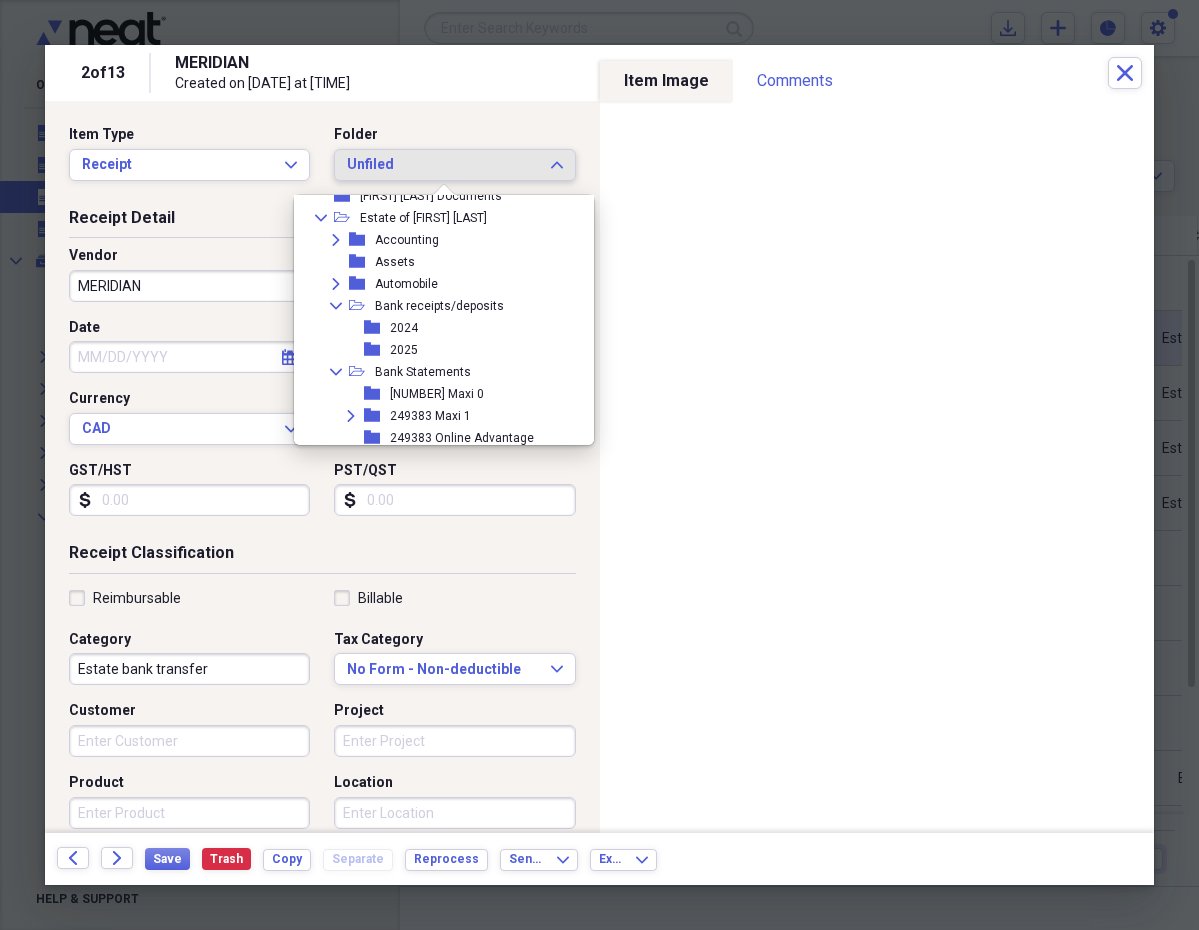 scroll, scrollTop: 121, scrollLeft: 0, axis: vertical 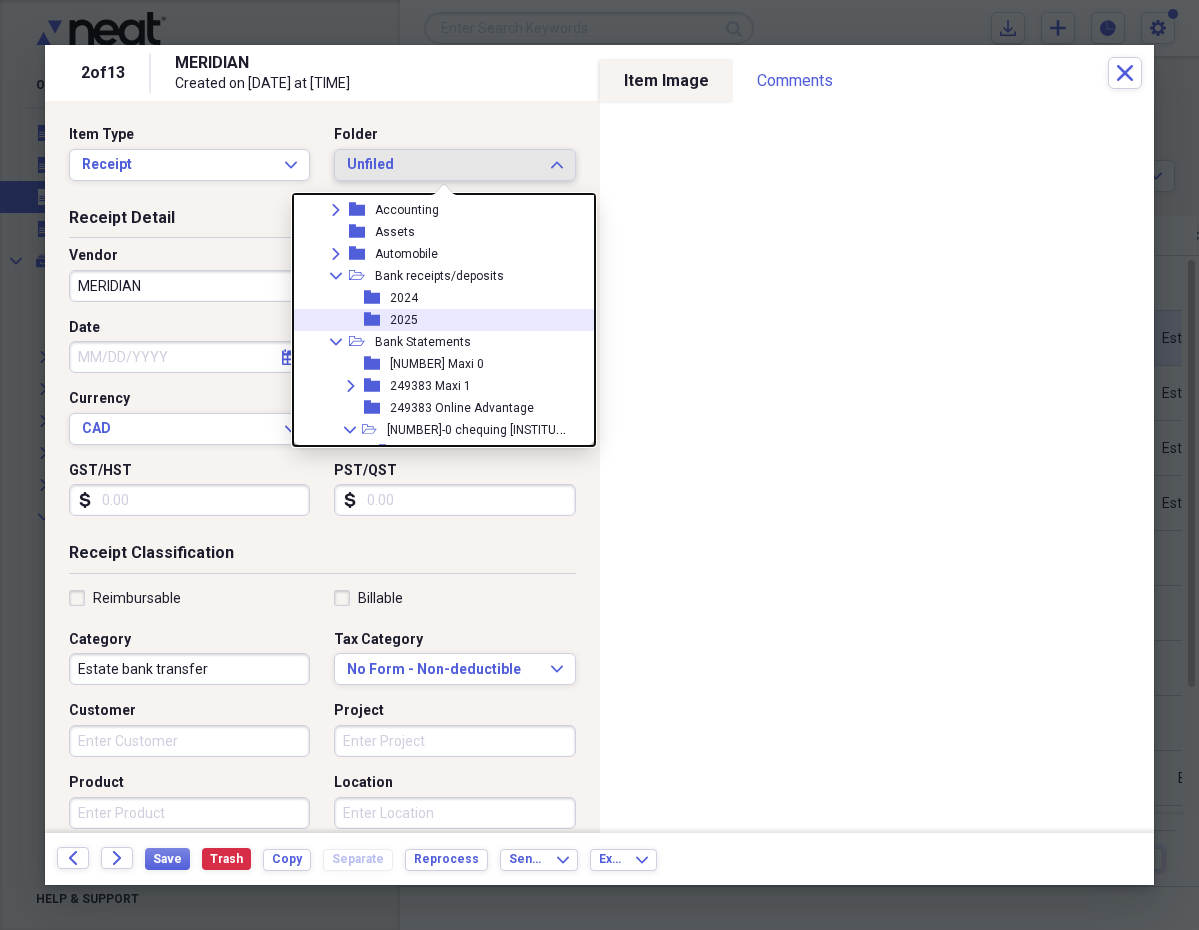 click on "folder 2025" at bounding box center (436, 320) 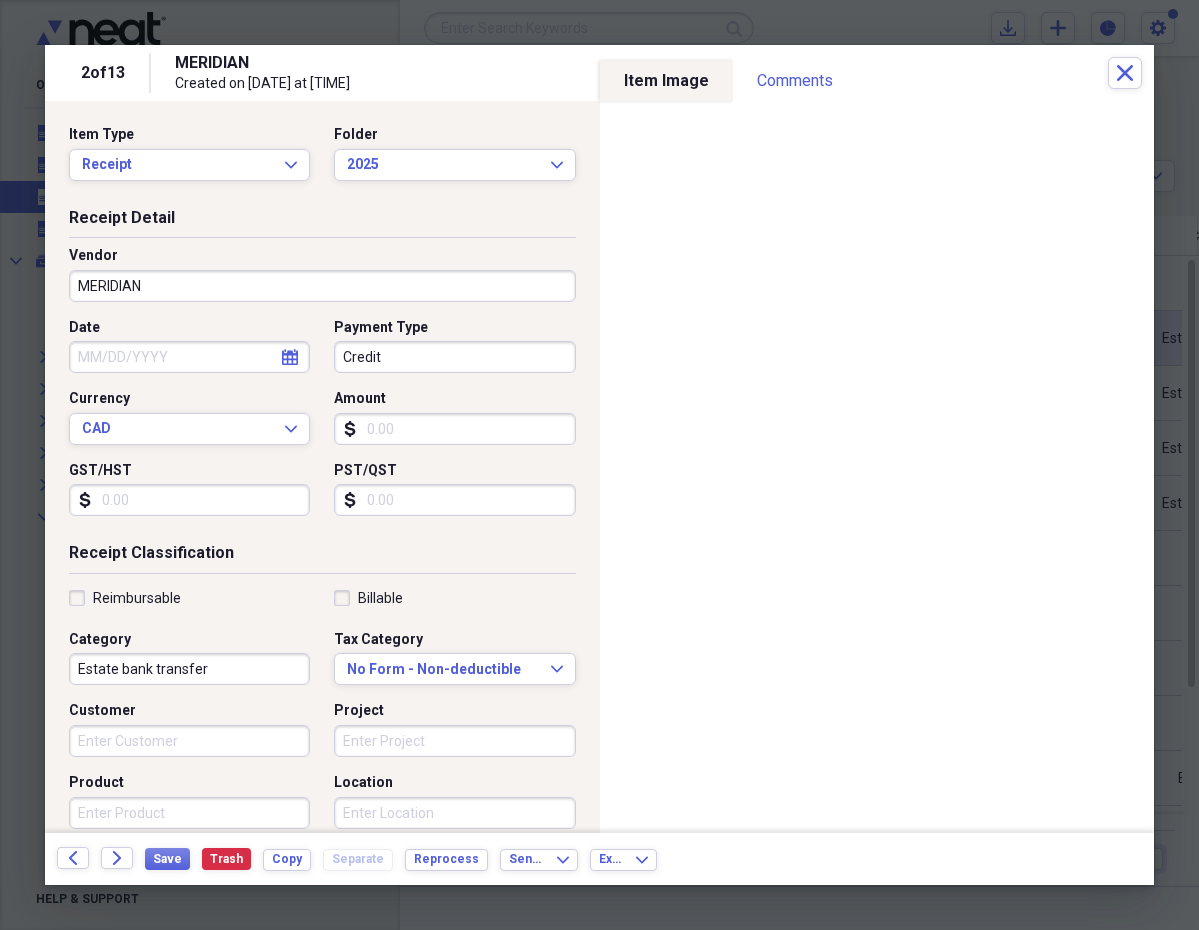 click 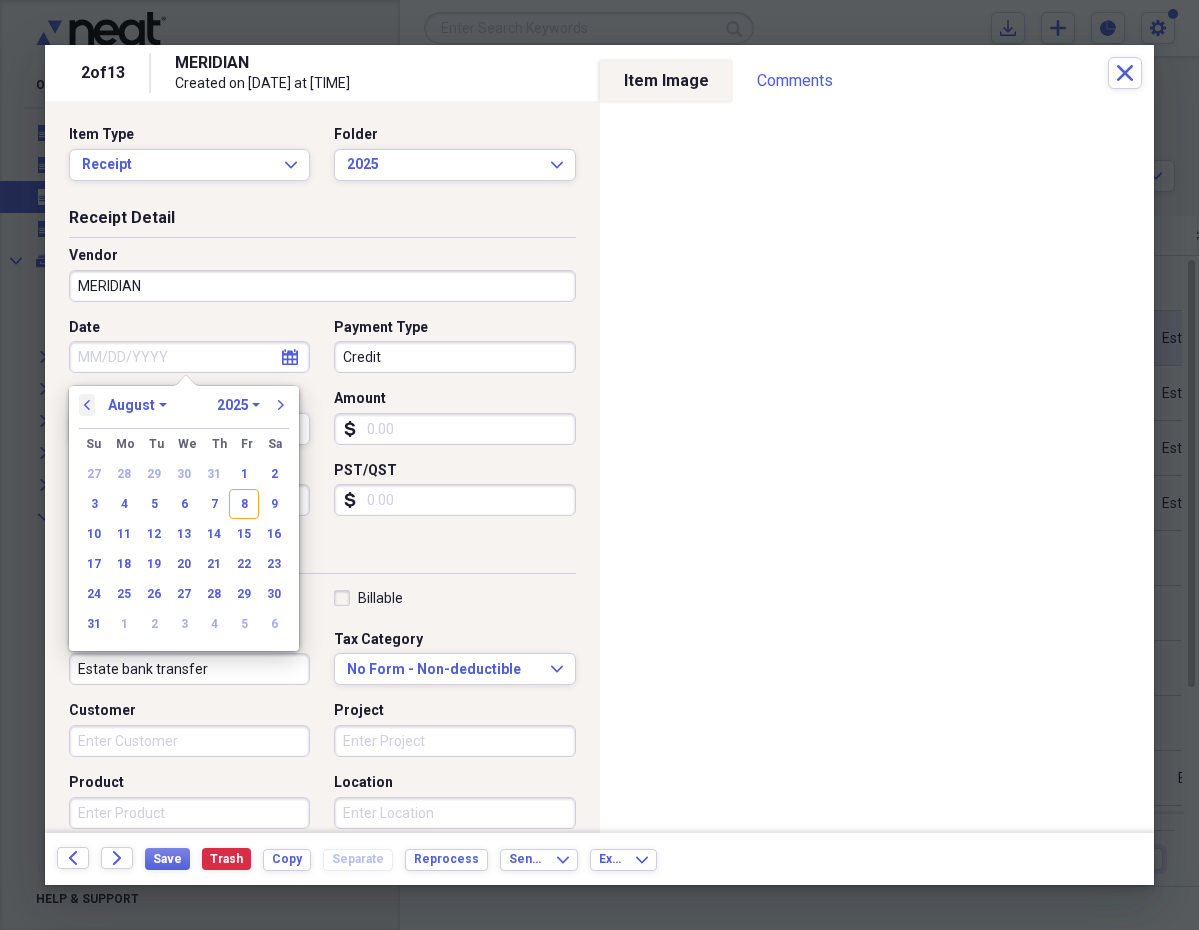click on "previous" at bounding box center [87, 405] 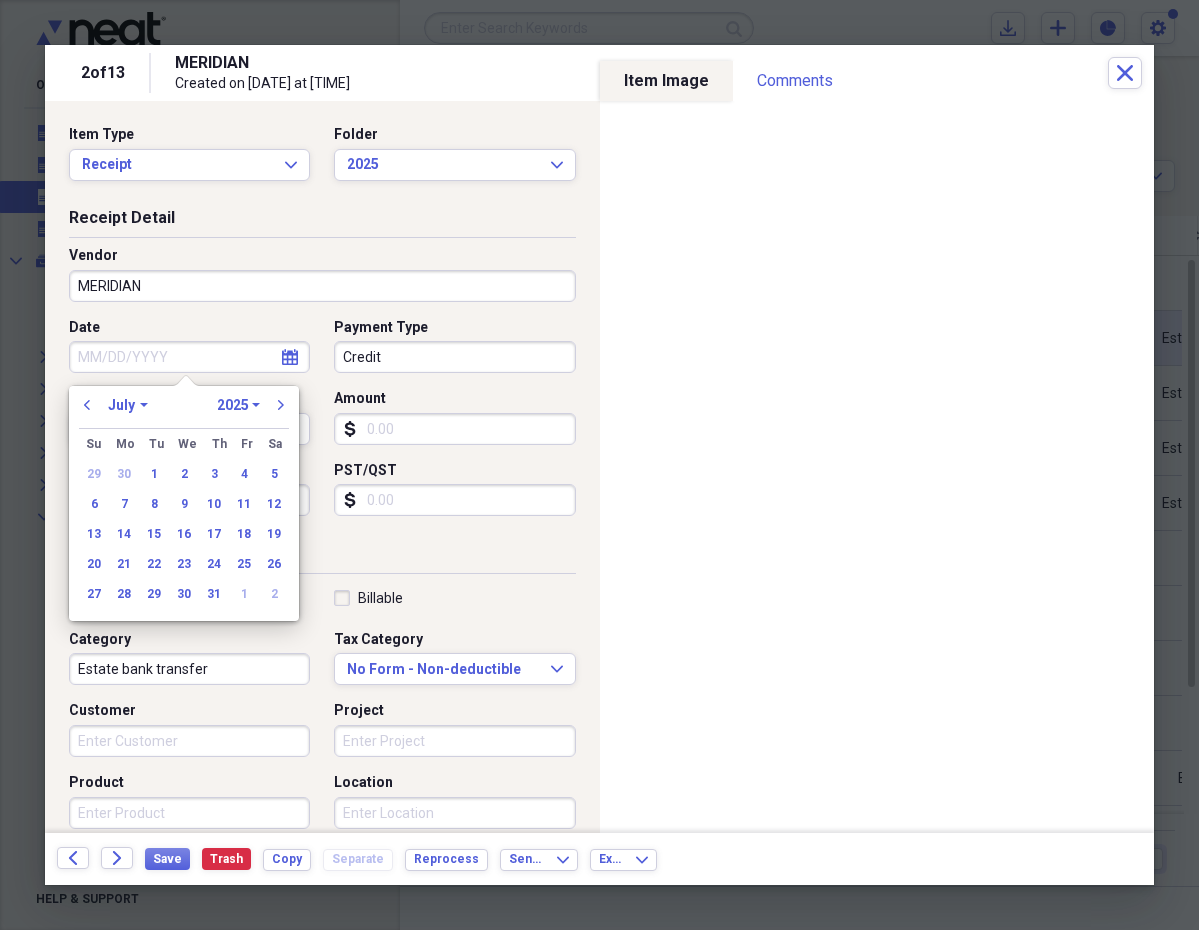 click on "28" at bounding box center [124, 594] 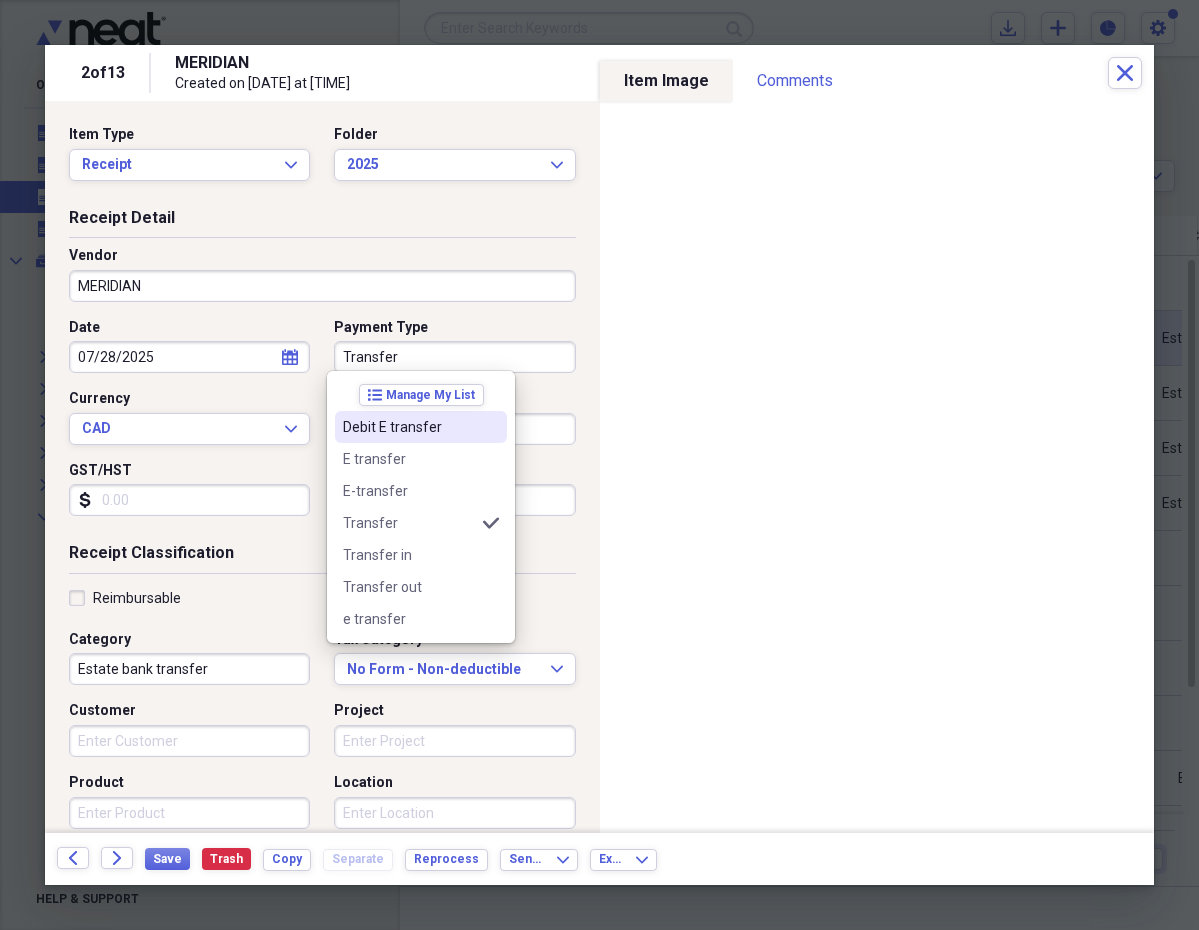 type on "Transfer" 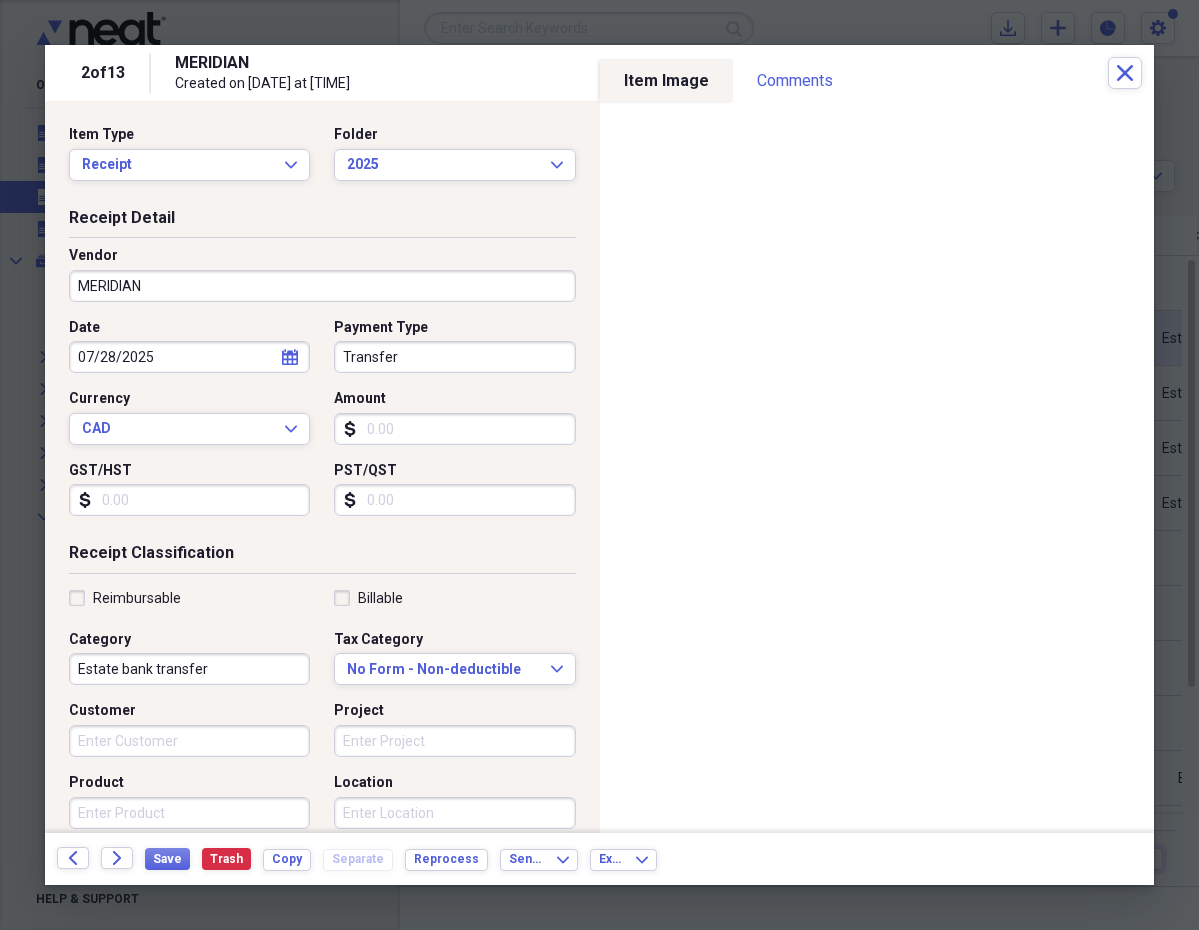 click on "PST/QST" at bounding box center (454, 471) 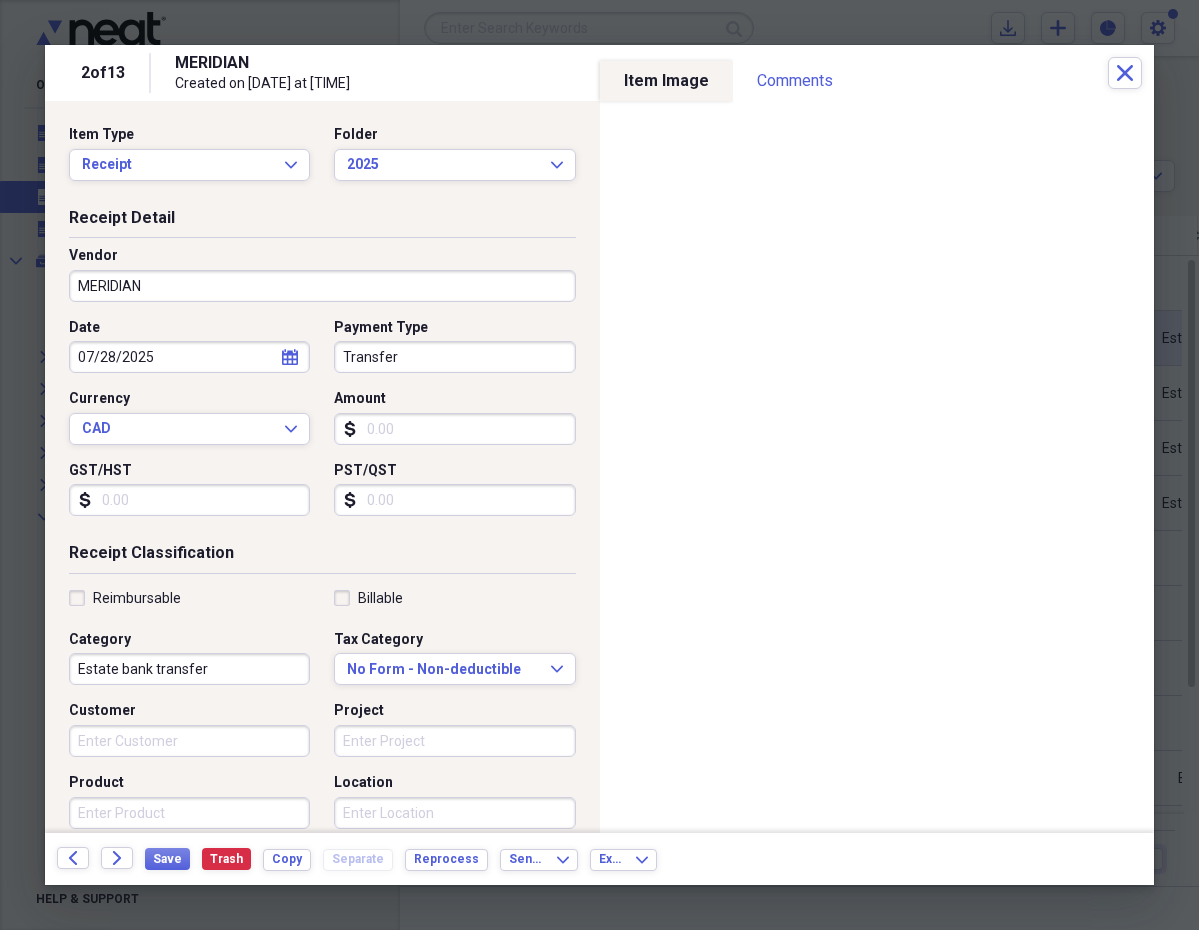 drag, startPoint x: 380, startPoint y: 426, endPoint x: 468, endPoint y: 455, distance: 92.65527 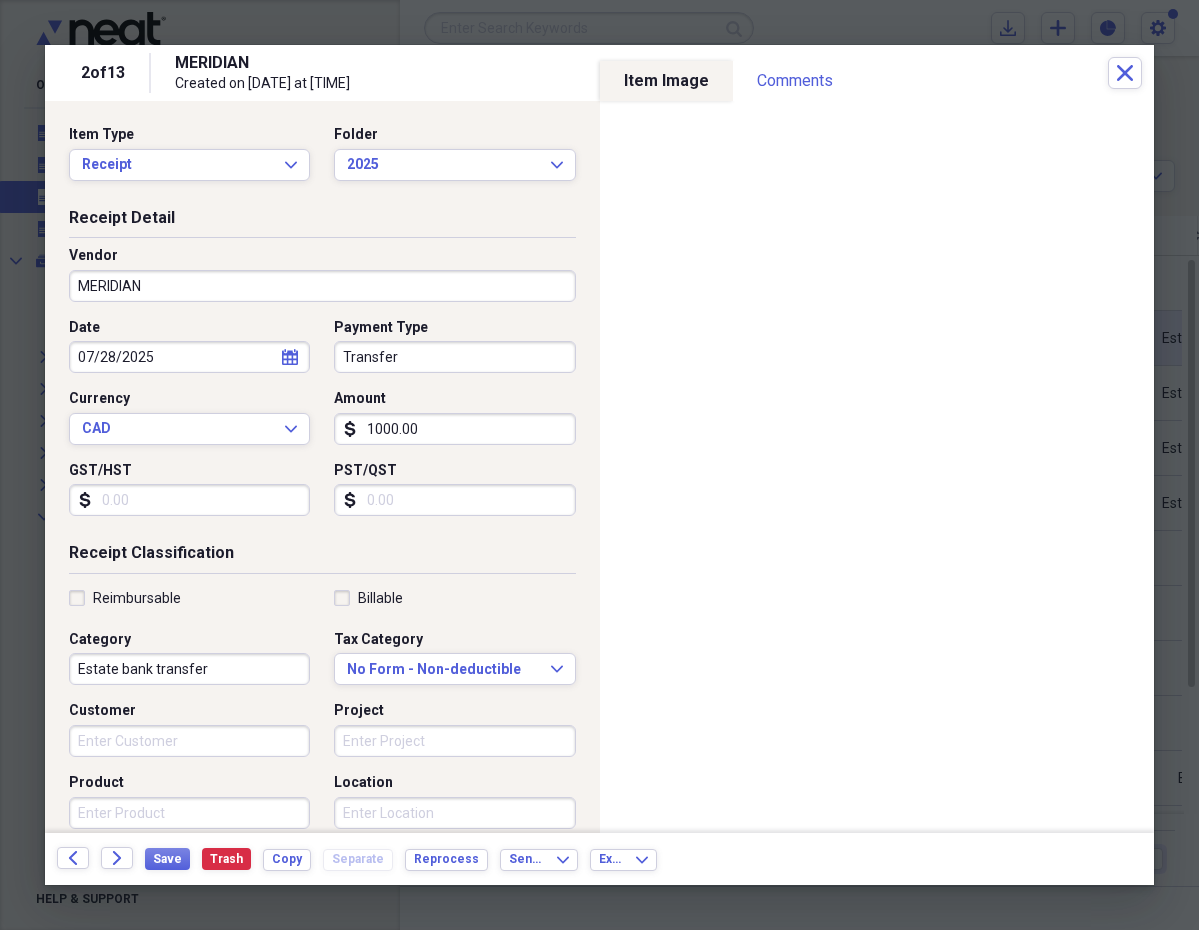 type on "10000.00" 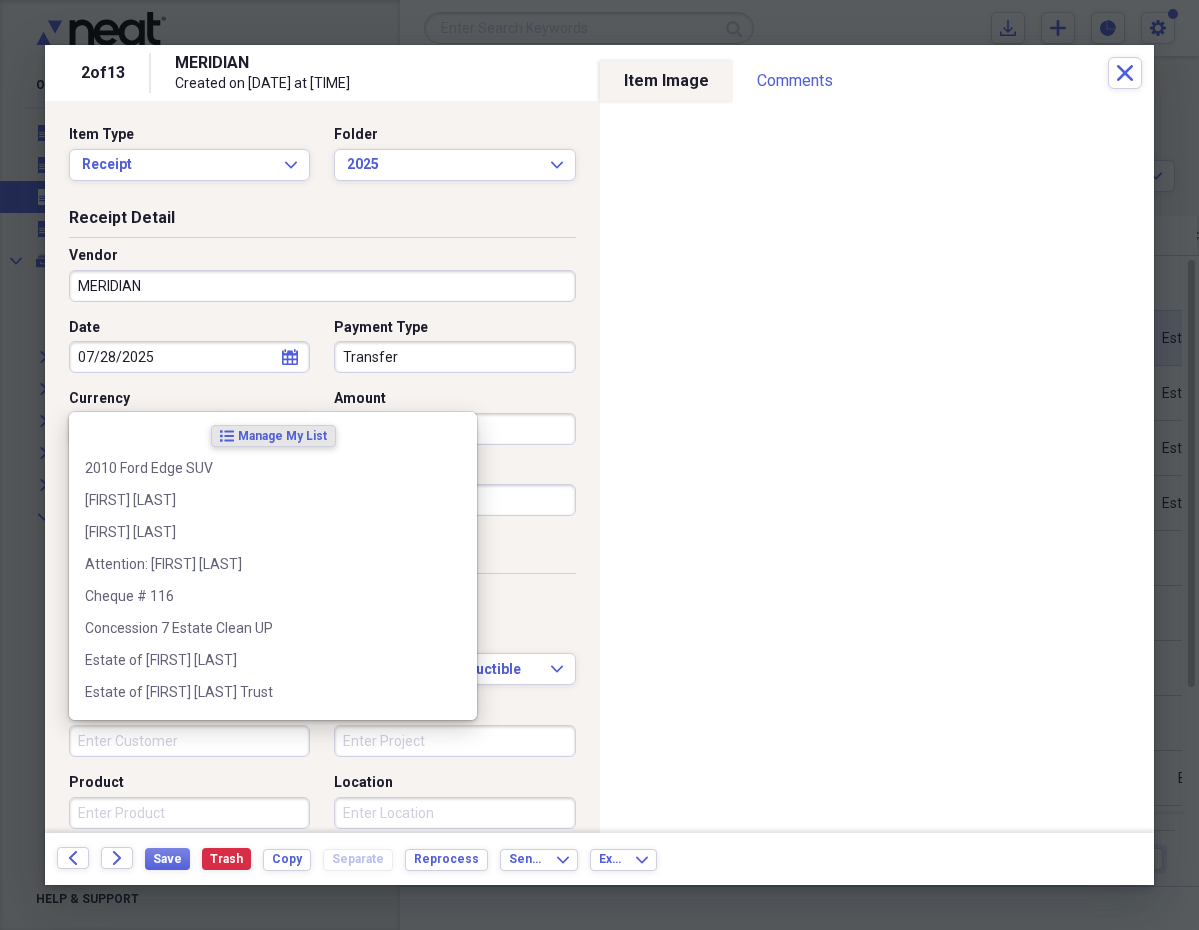 click on "Customer" at bounding box center (189, 741) 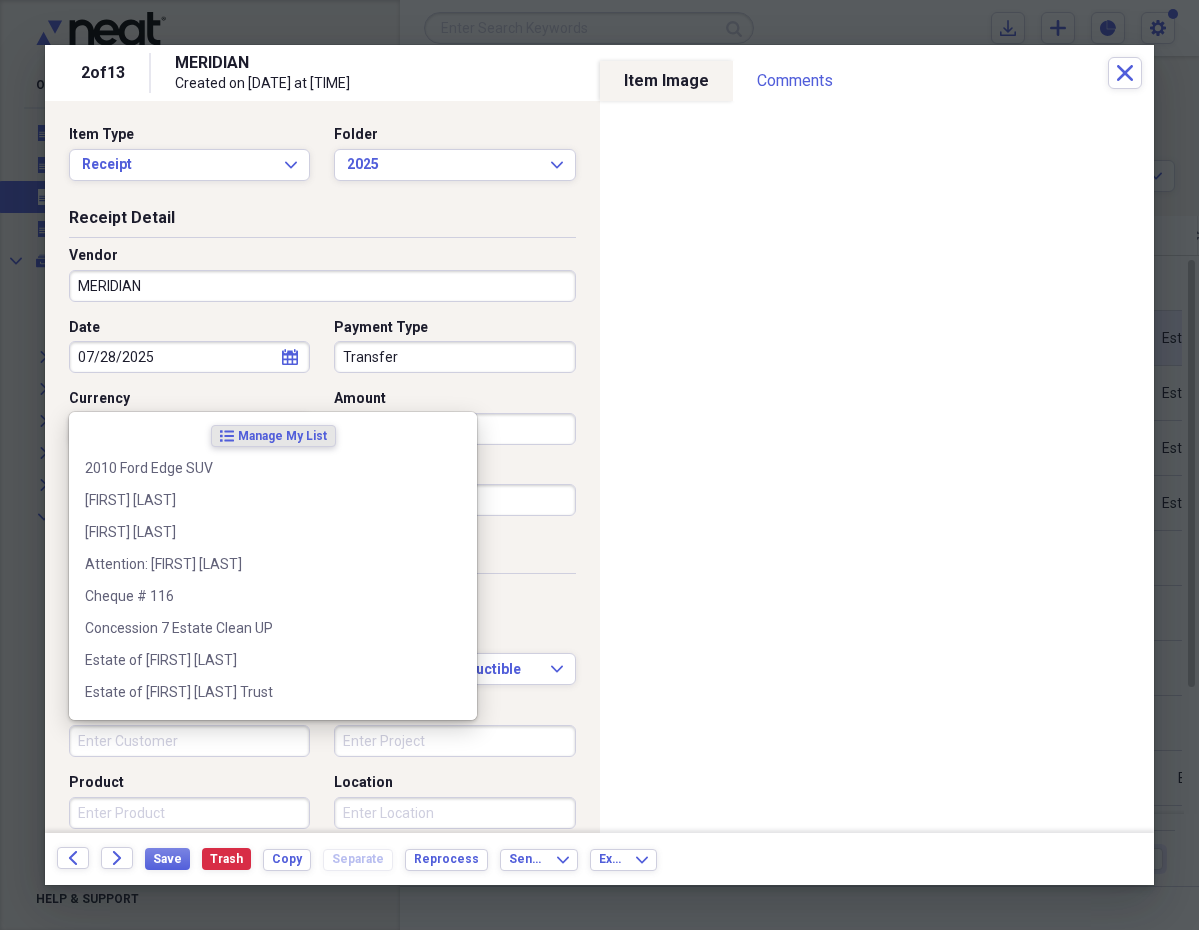type on "e" 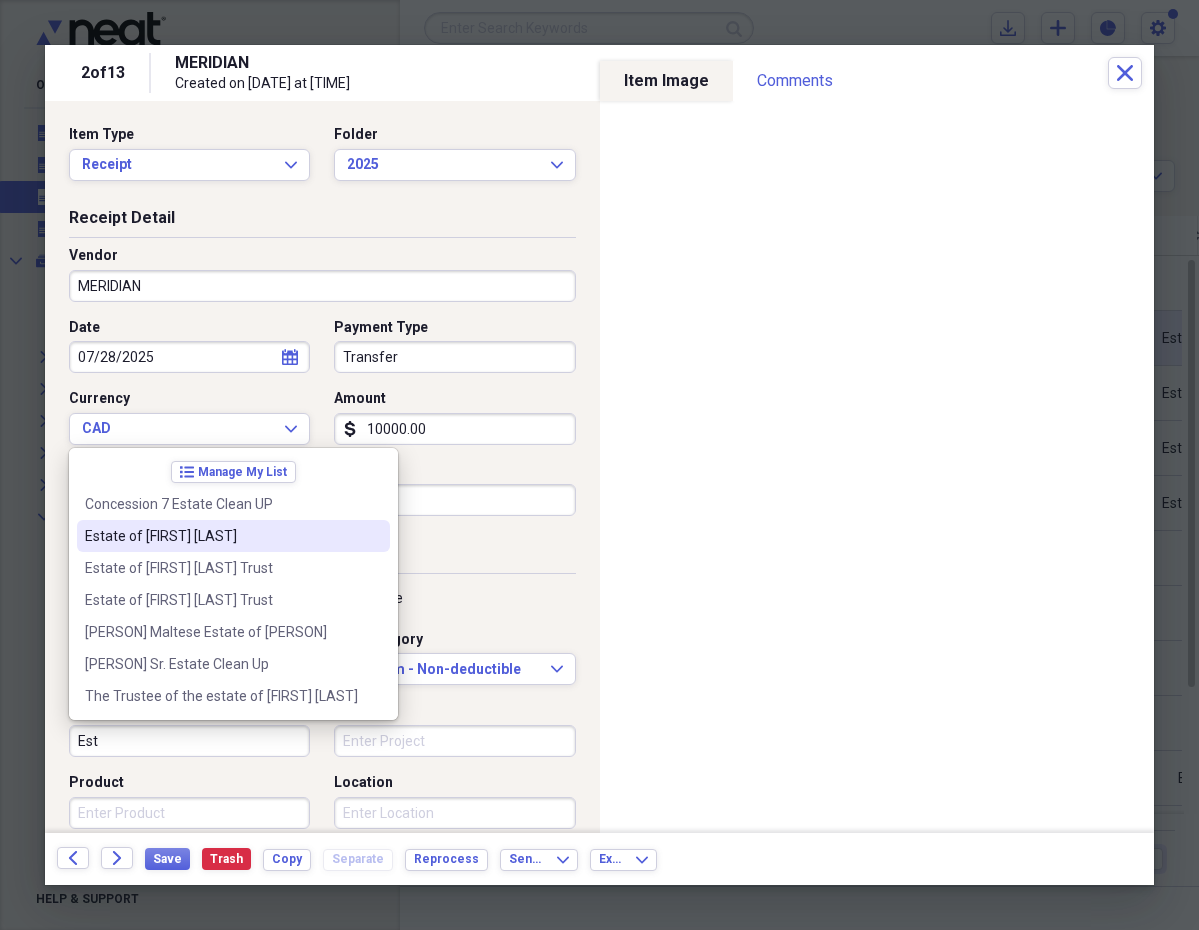 click on "Estate of [FIRST] [LAST]" at bounding box center [221, 536] 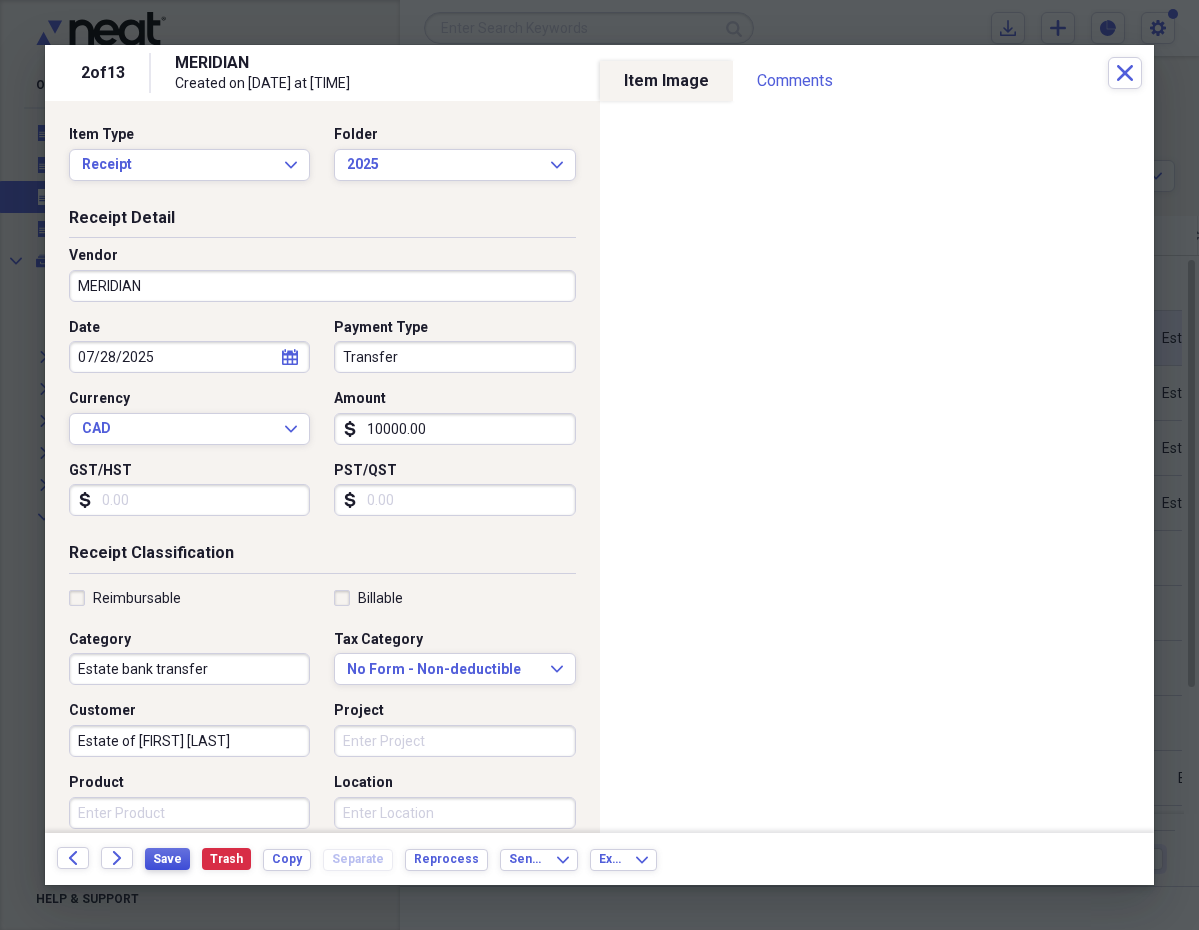 click on "Save" at bounding box center (167, 859) 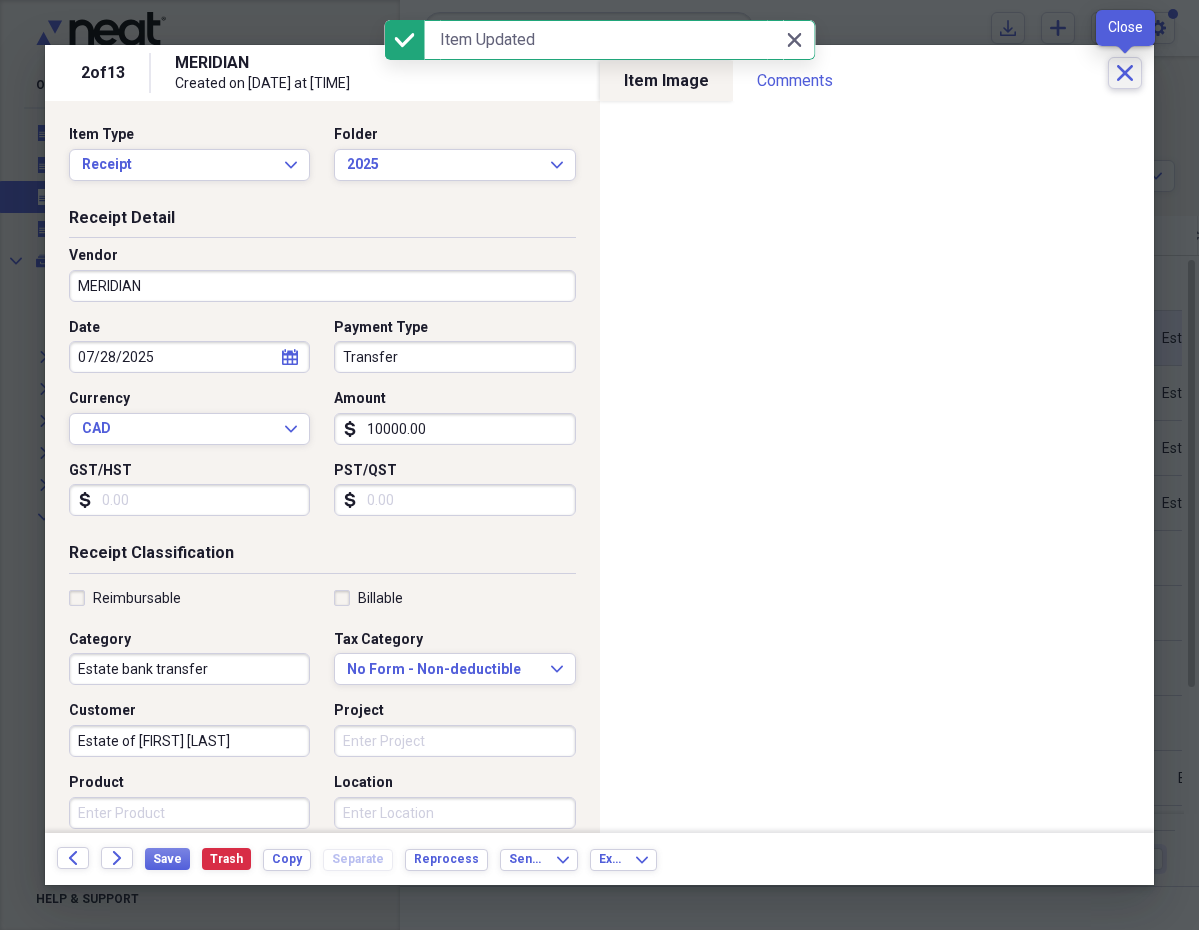 click on "Close" 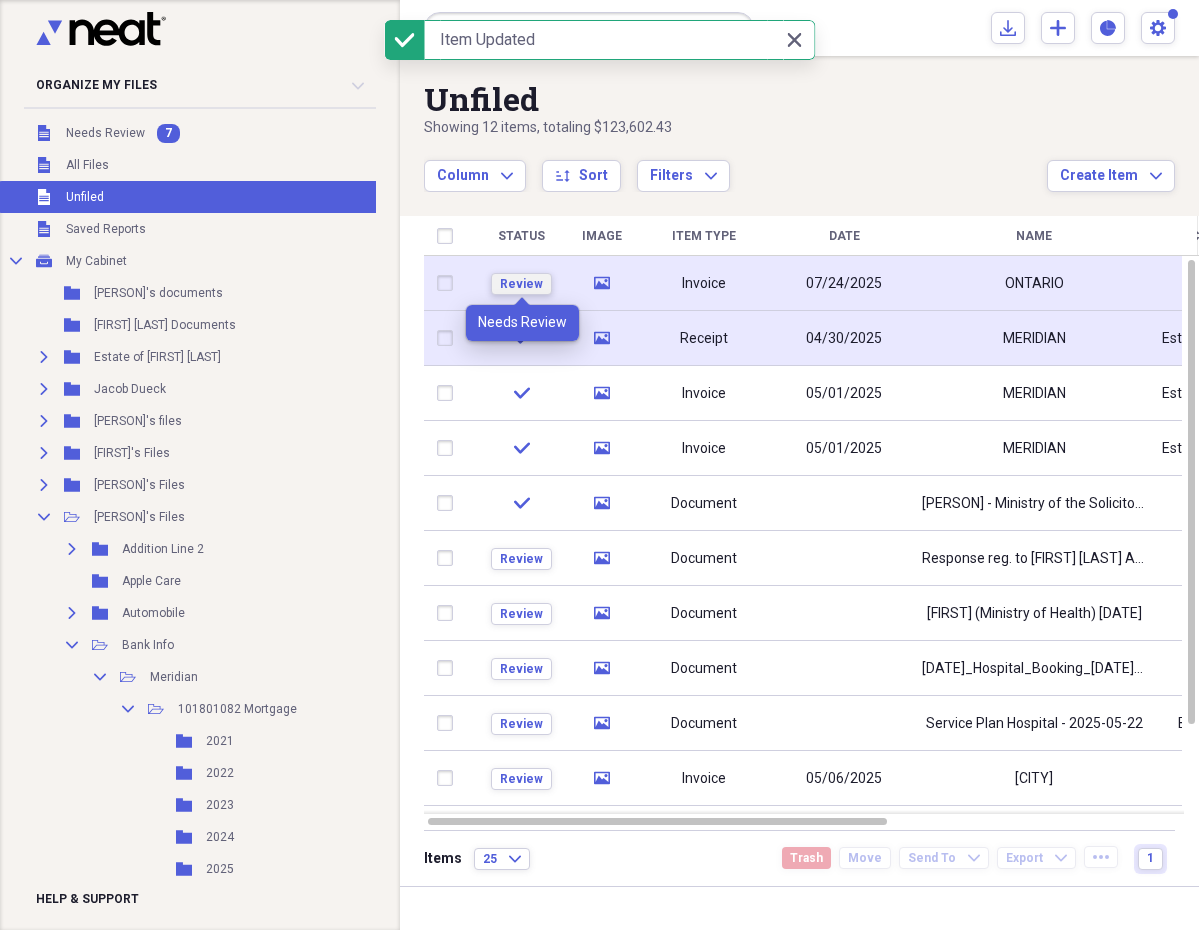 click on "Review" at bounding box center (521, 284) 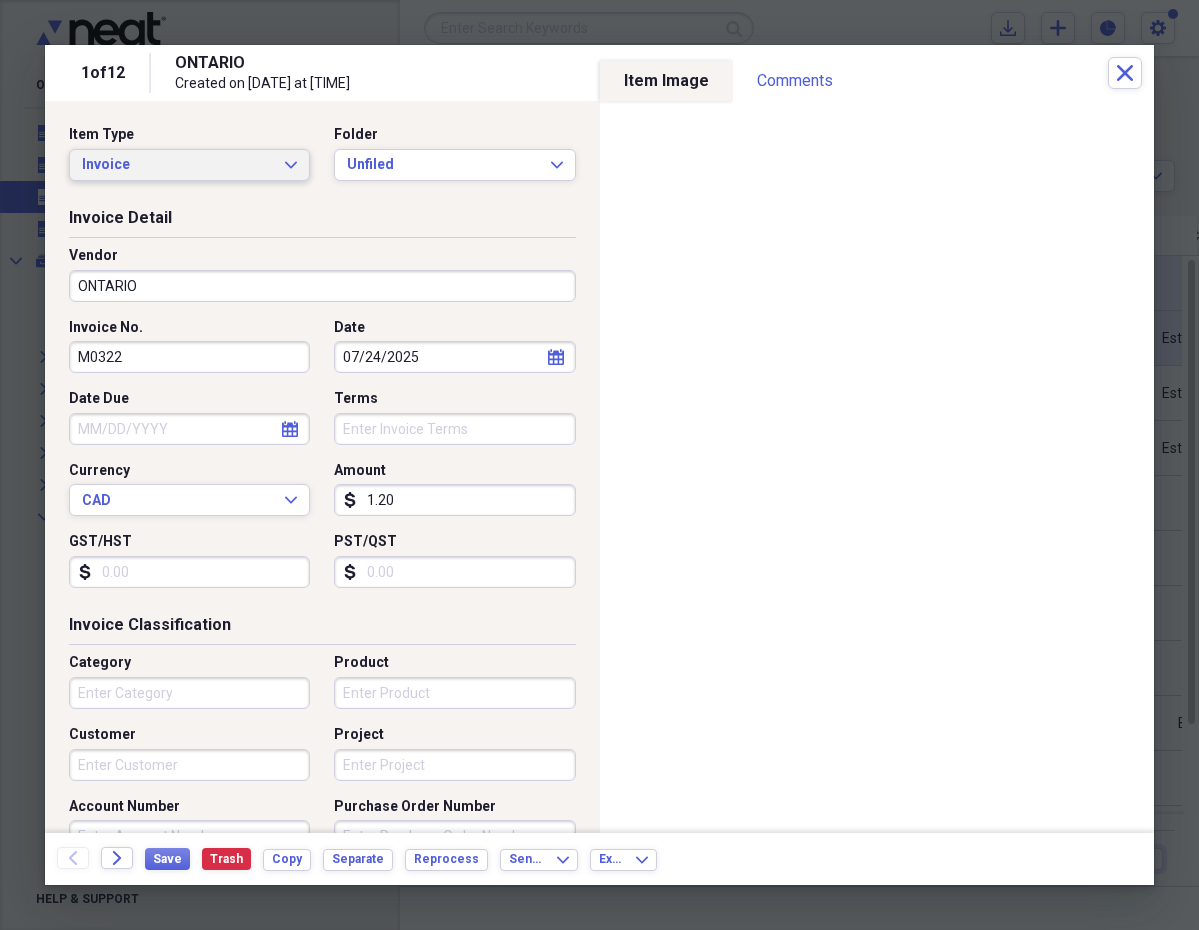 click on "Expand" 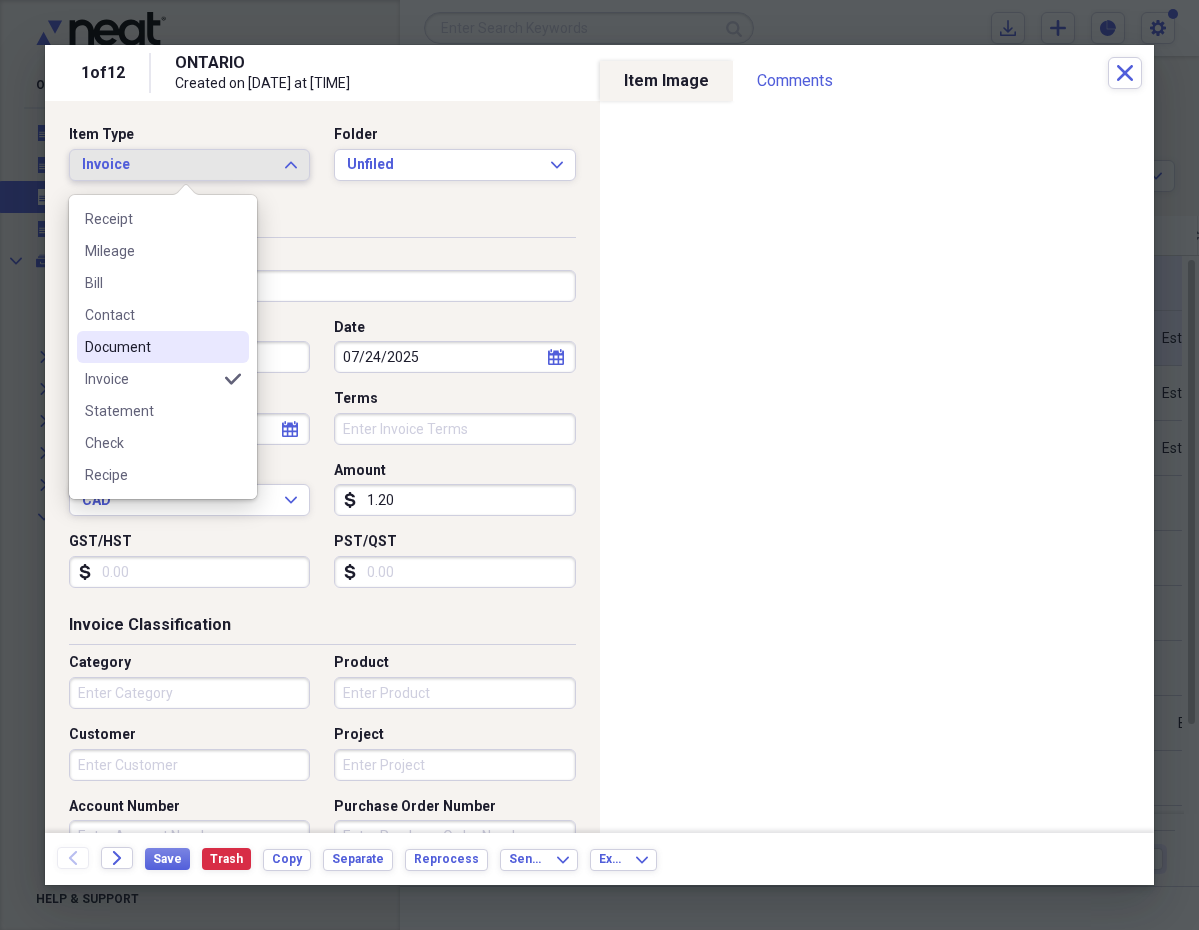 click on "Document" at bounding box center [151, 347] 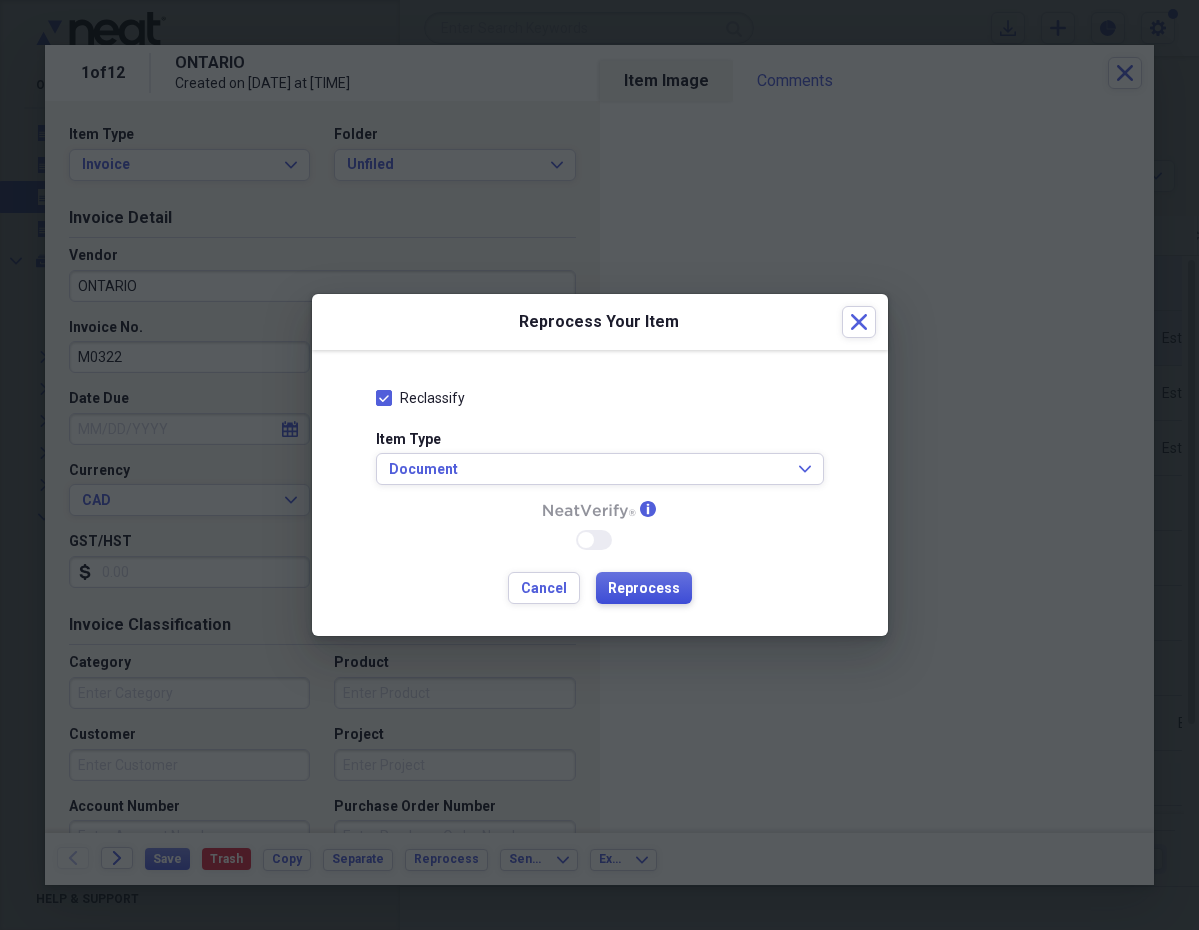 click on "Reprocess" at bounding box center [644, 589] 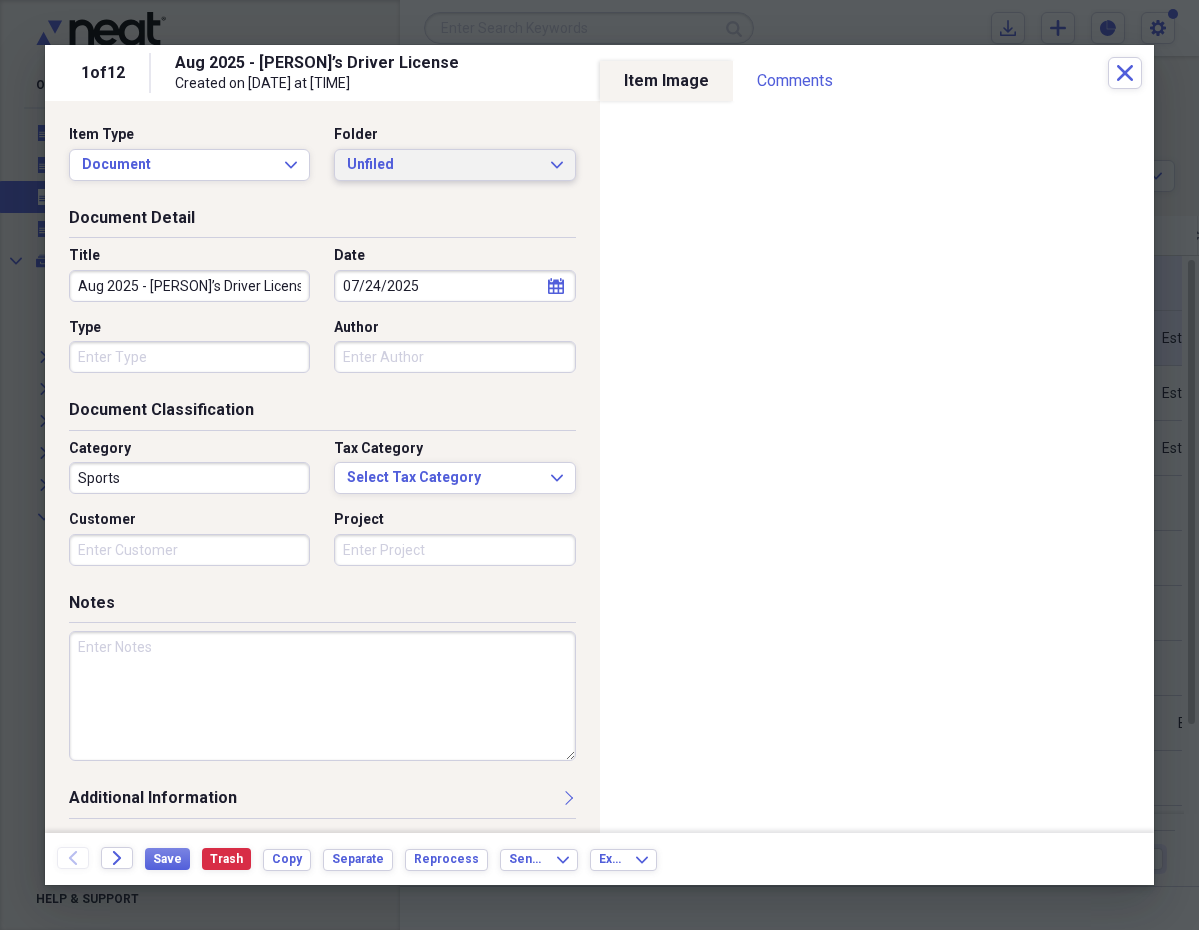 click on "Unfiled Expand" at bounding box center [454, 165] 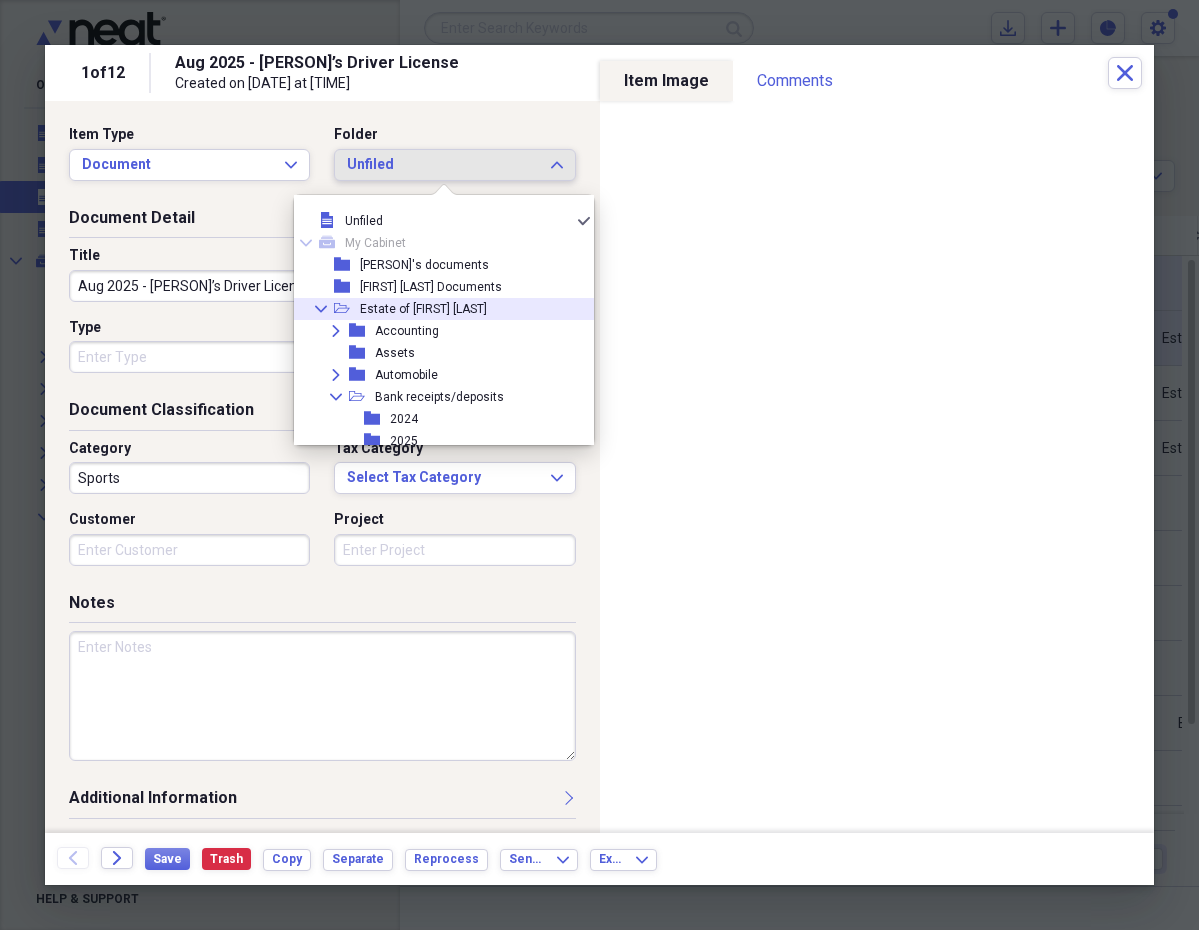 click on "Collapse" 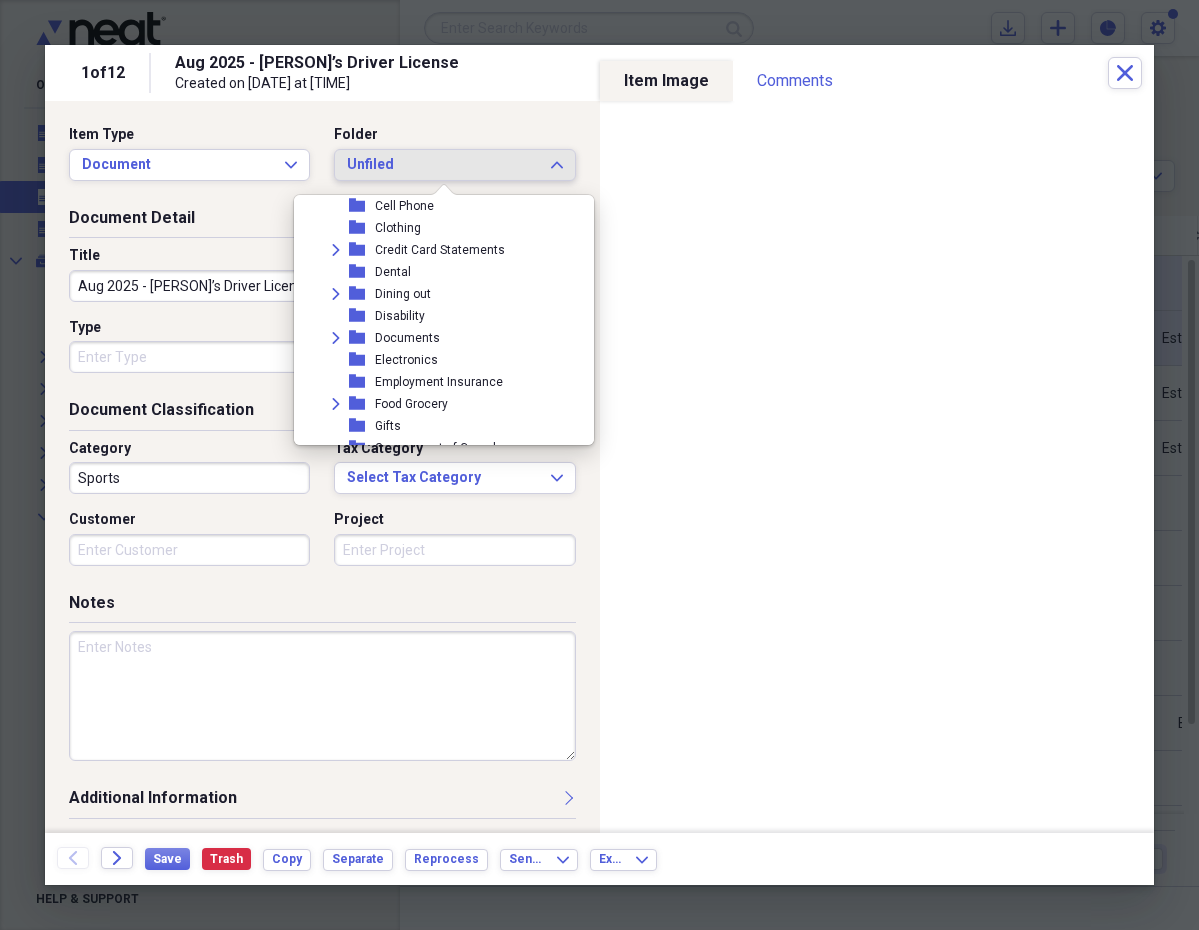 scroll, scrollTop: 412, scrollLeft: 0, axis: vertical 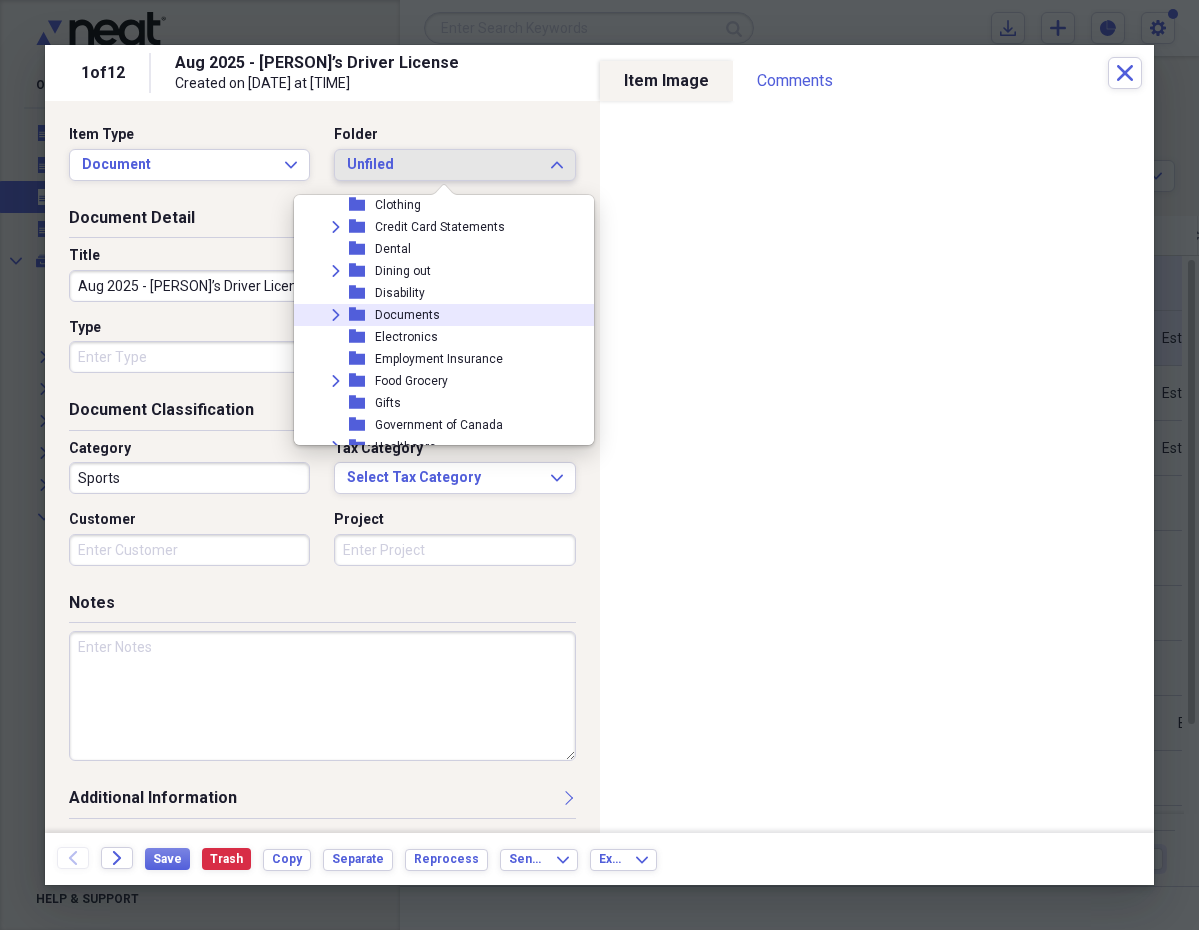click on "Expand" at bounding box center (336, 315) 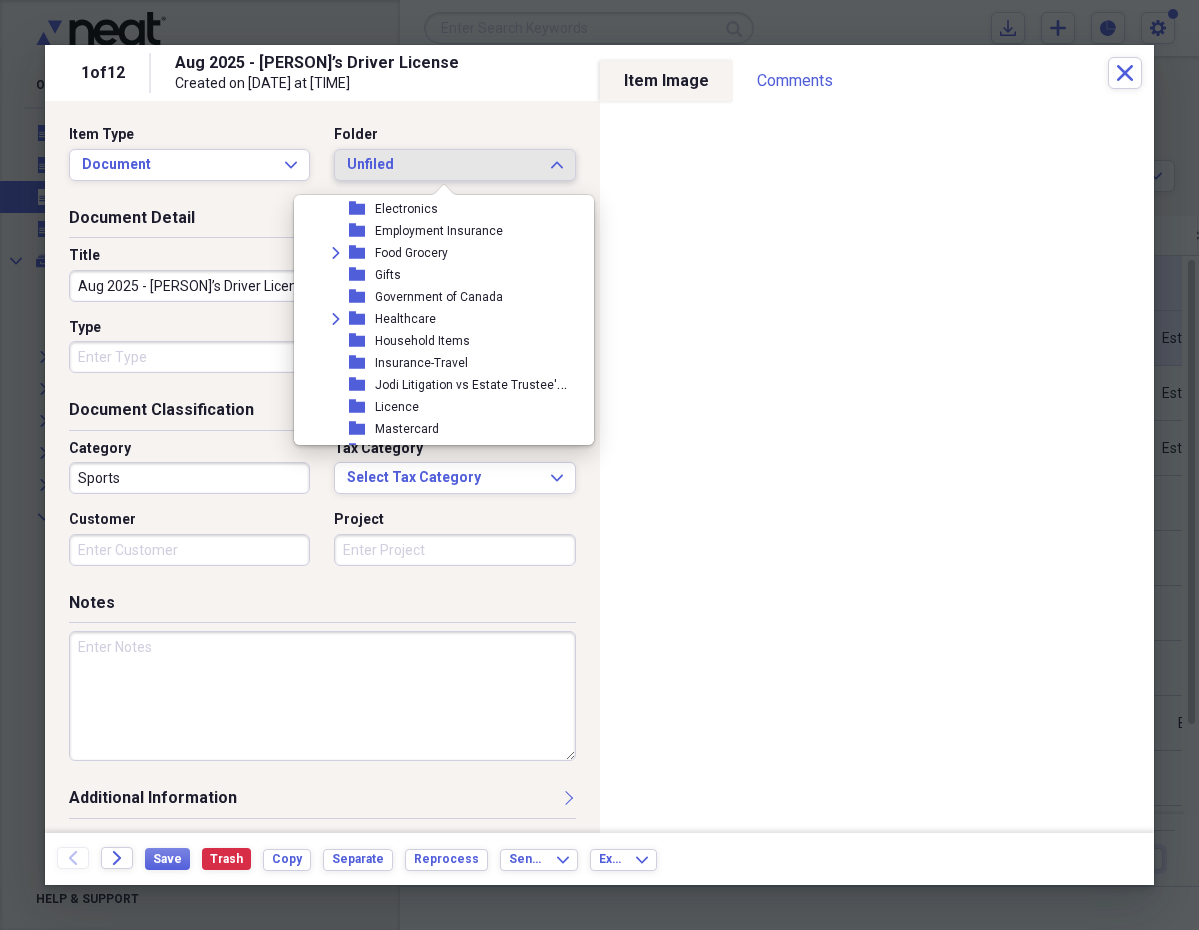scroll, scrollTop: 607, scrollLeft: 0, axis: vertical 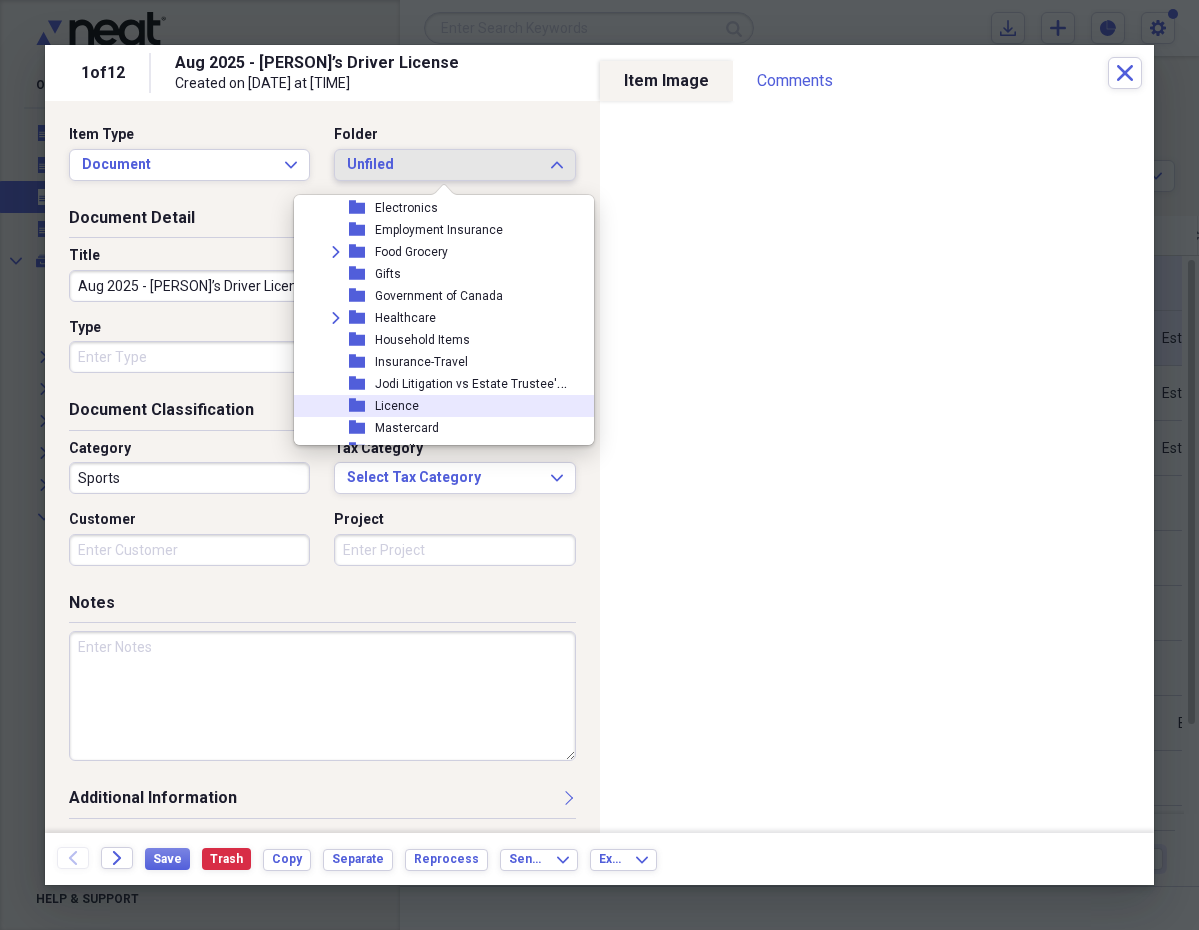 click on "folder Licence" at bounding box center [436, 406] 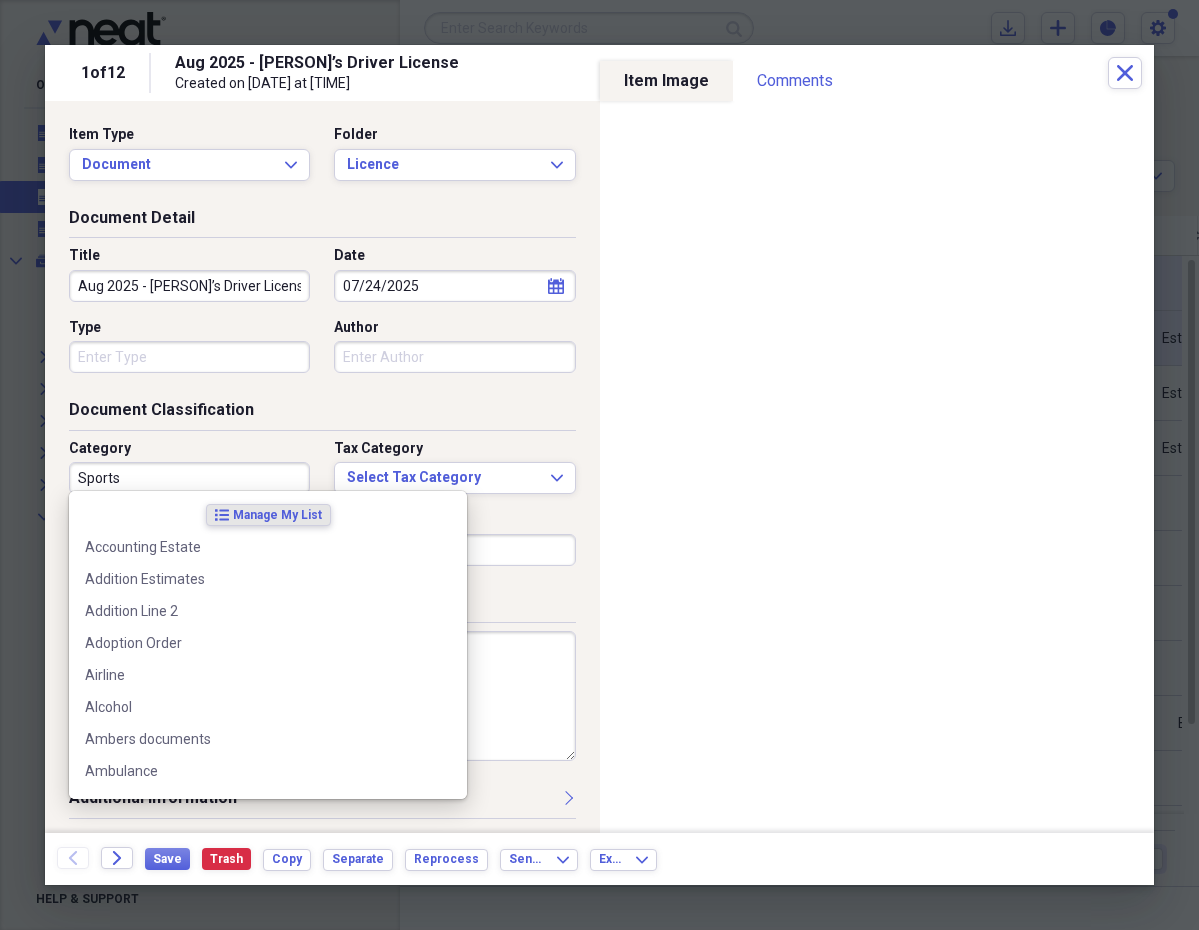 click on "Sports" at bounding box center (189, 478) 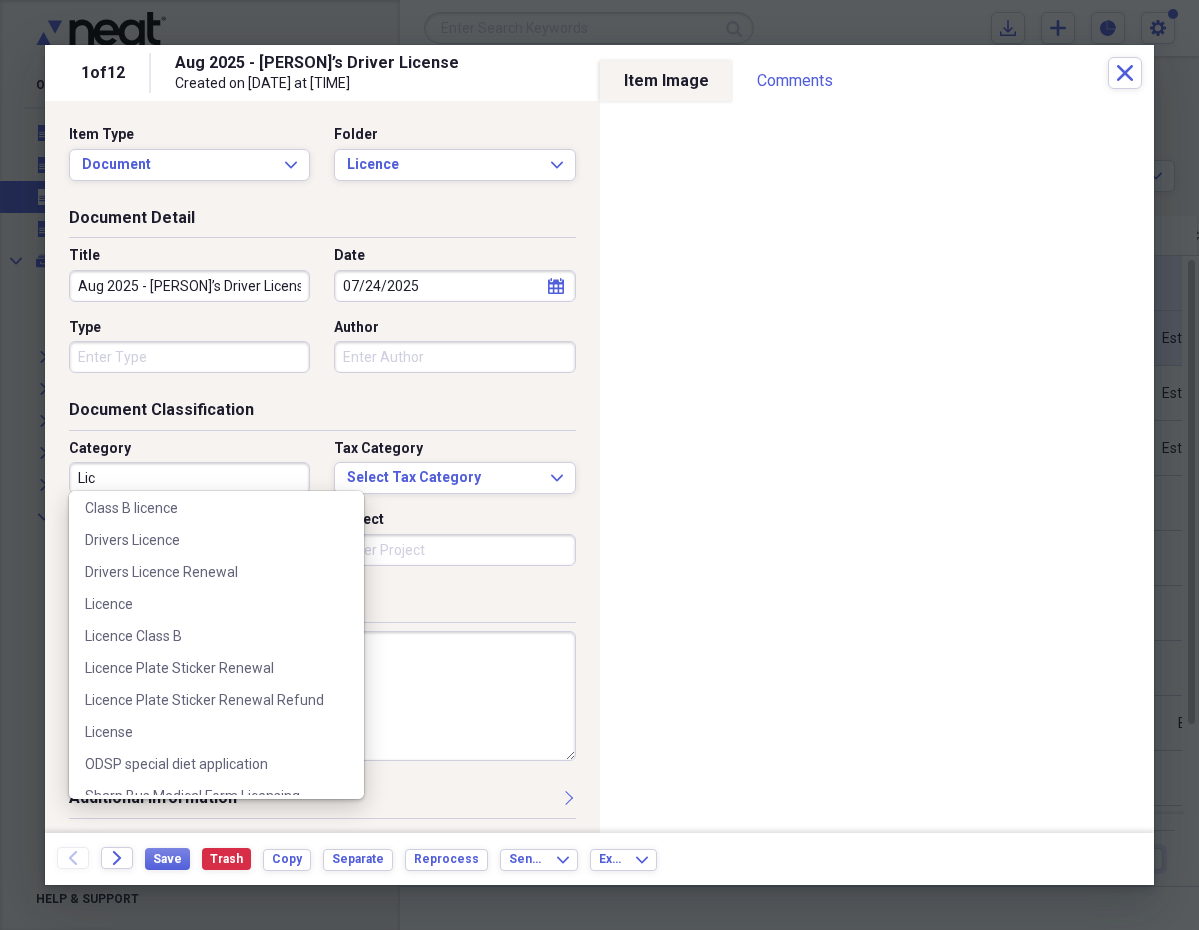 scroll, scrollTop: 92, scrollLeft: 0, axis: vertical 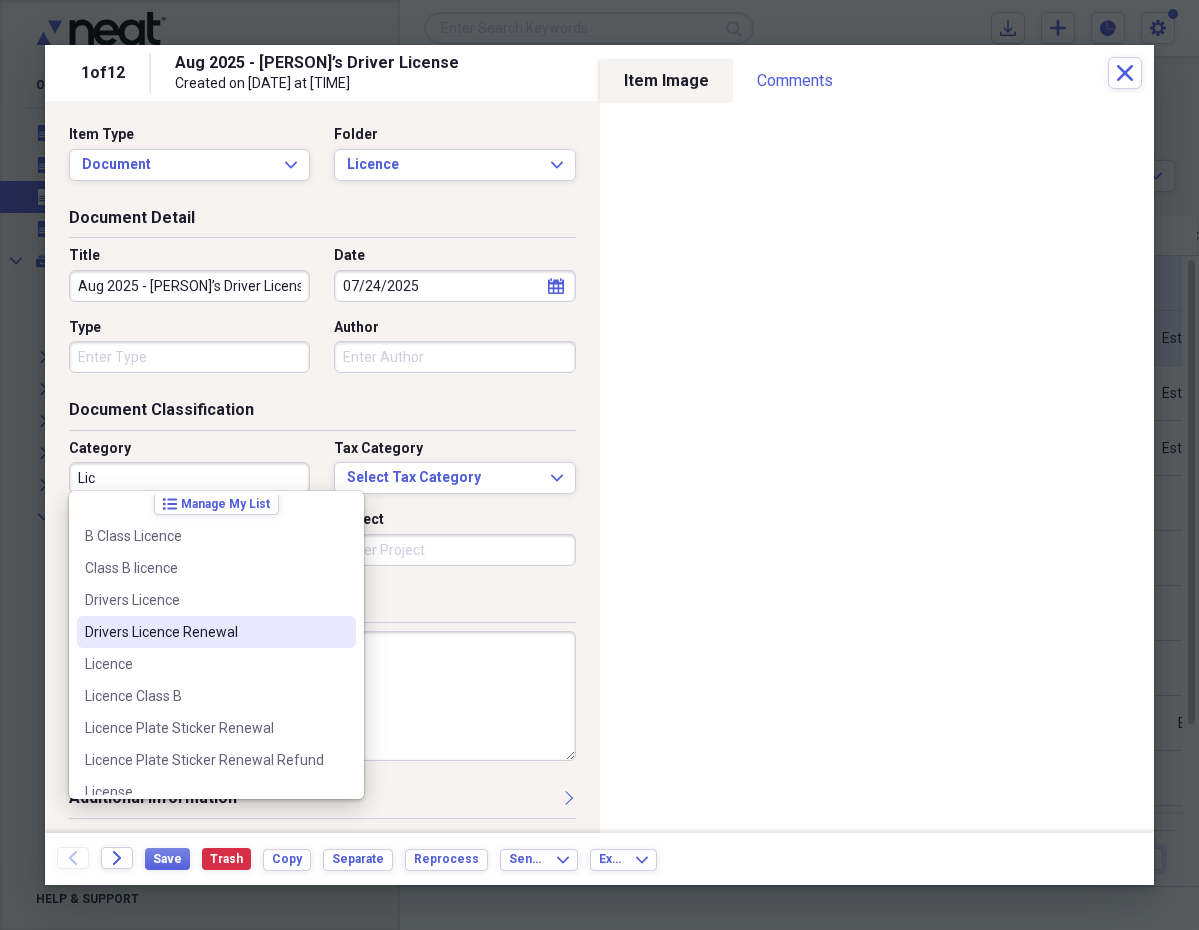 click on "Drivers Licence Renewal" at bounding box center (204, 632) 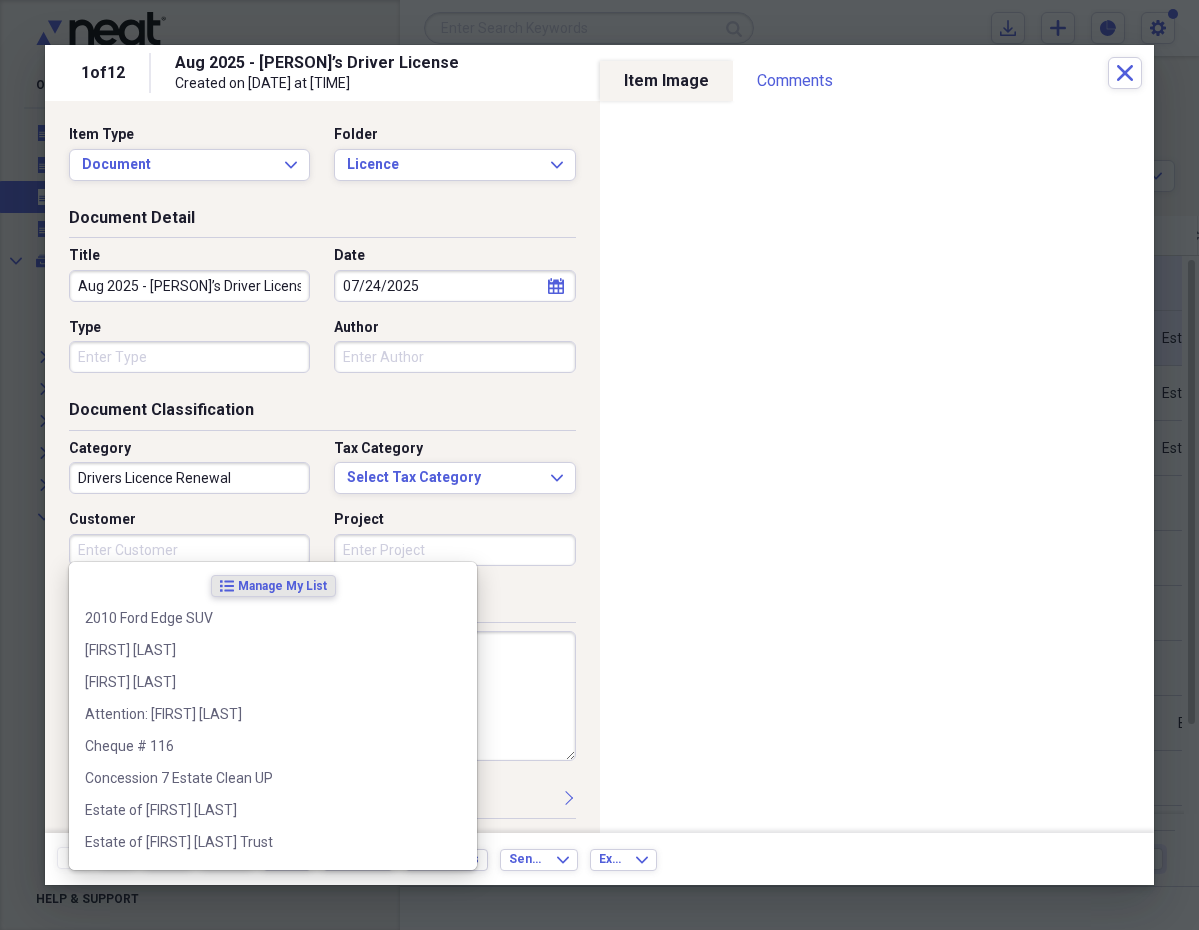 click on "Customer" at bounding box center (189, 550) 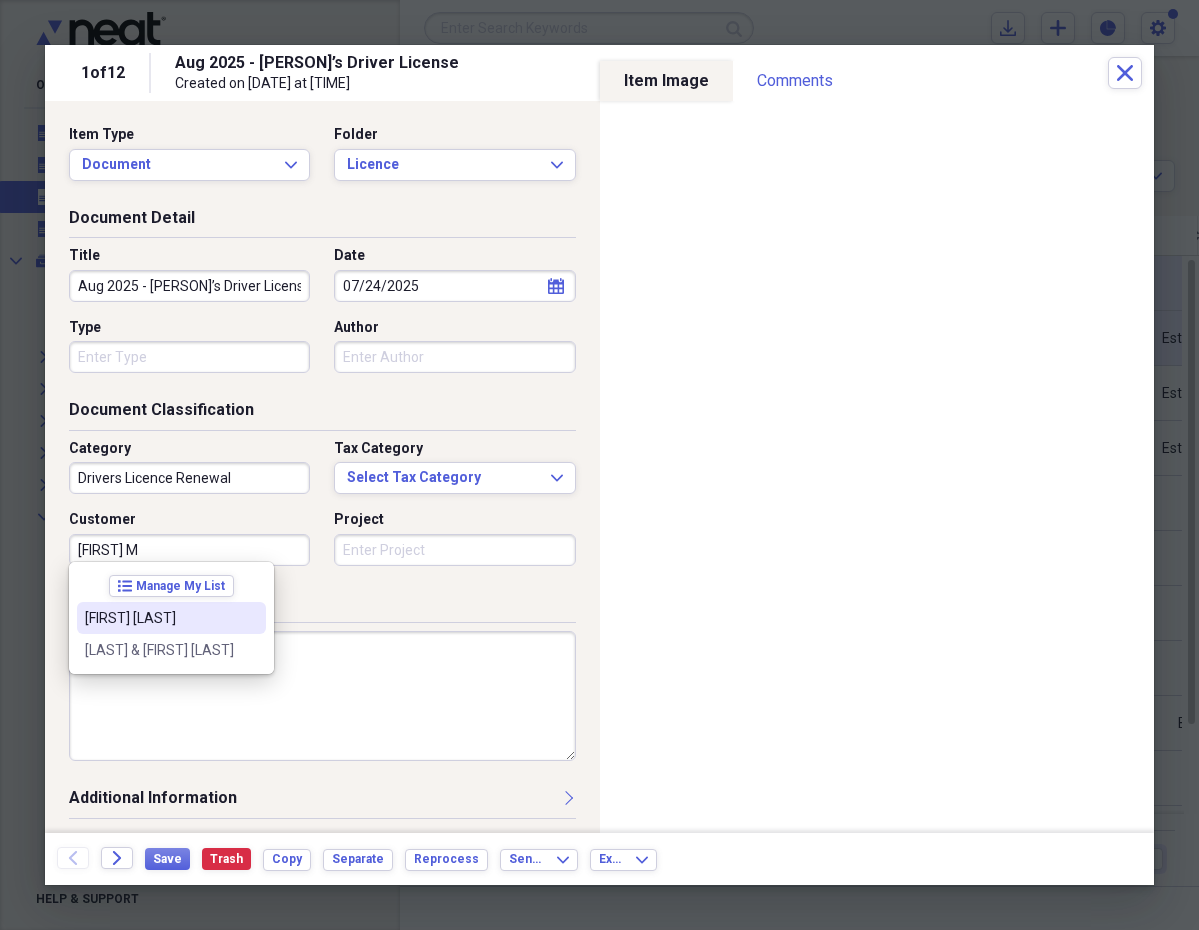 click on "Peter Maltese" at bounding box center (171, 618) 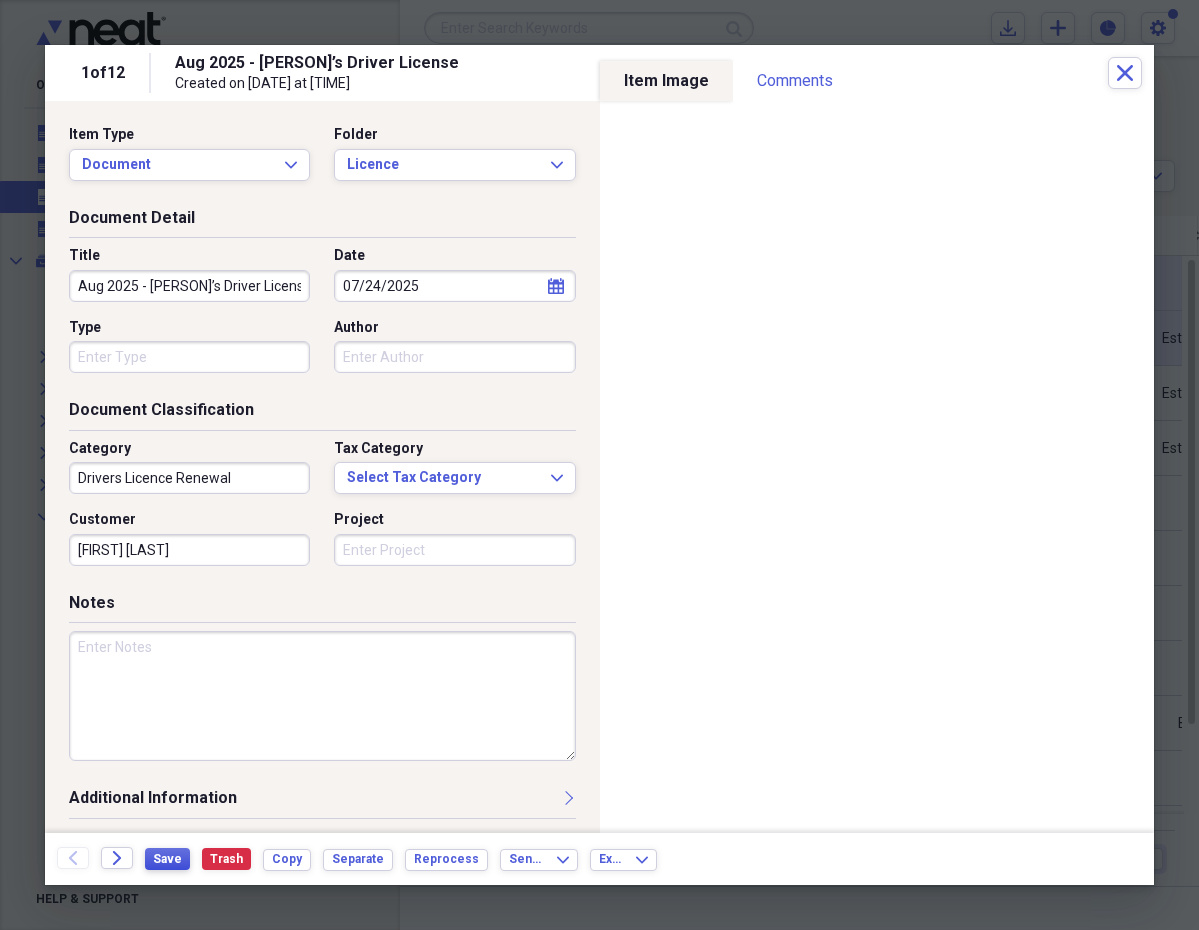 click on "Save" at bounding box center [167, 859] 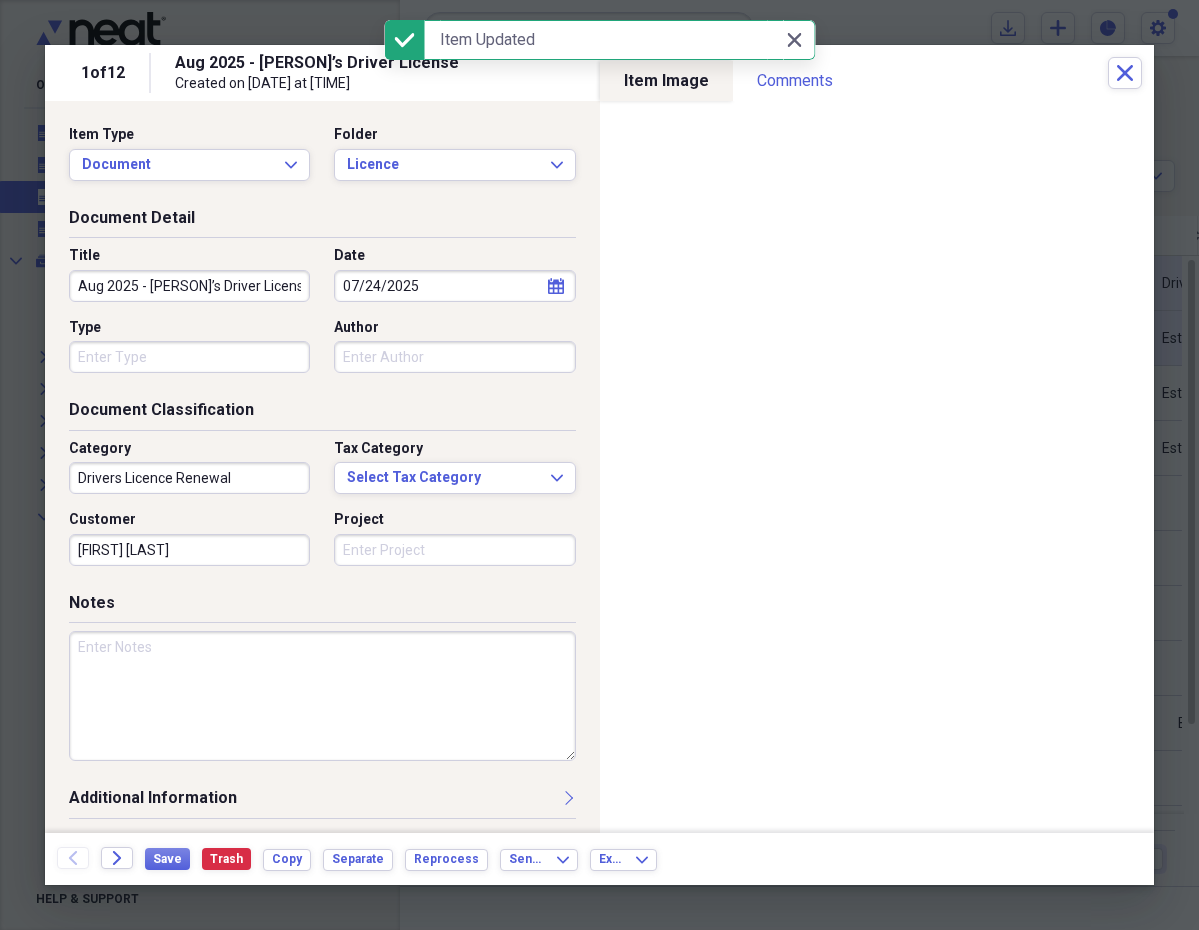 click 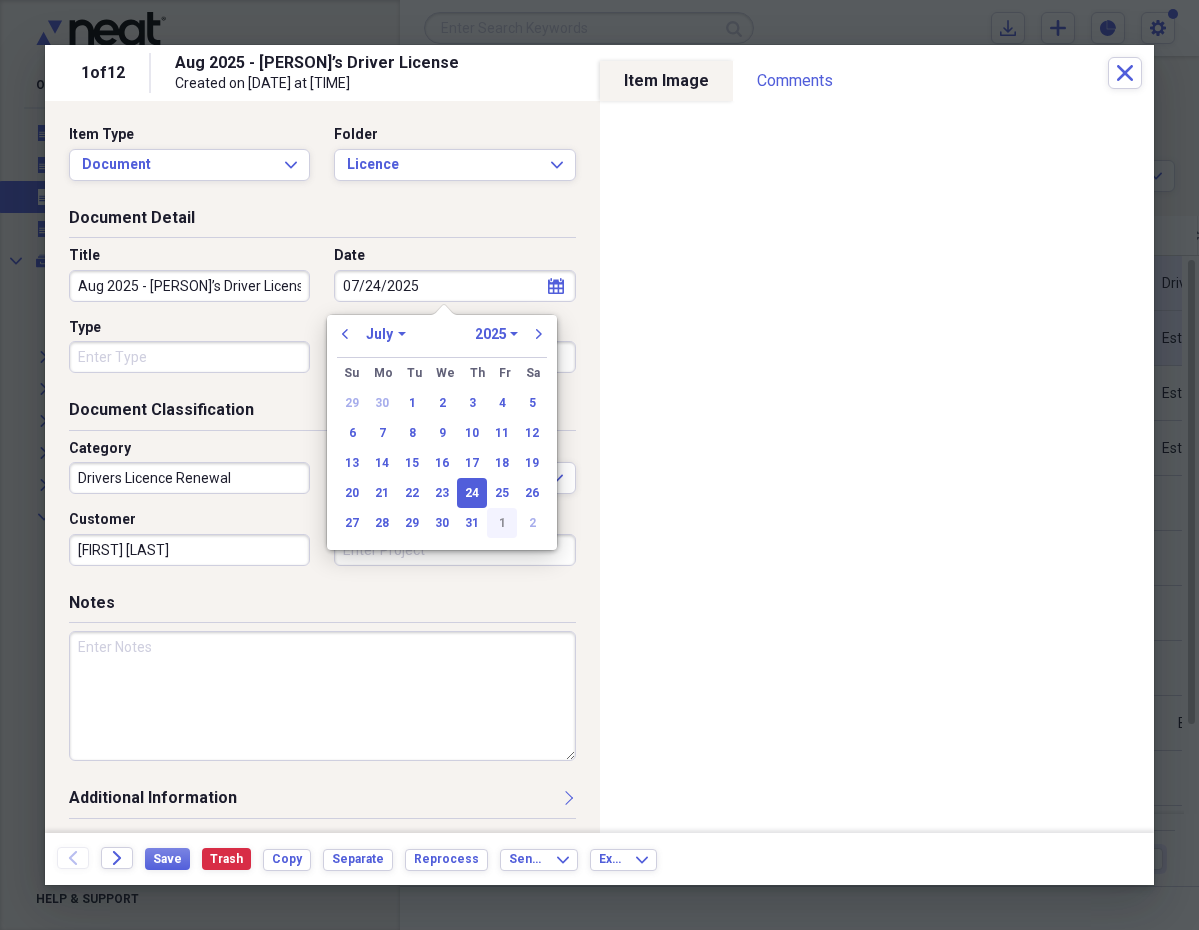 click on "1" at bounding box center (502, 523) 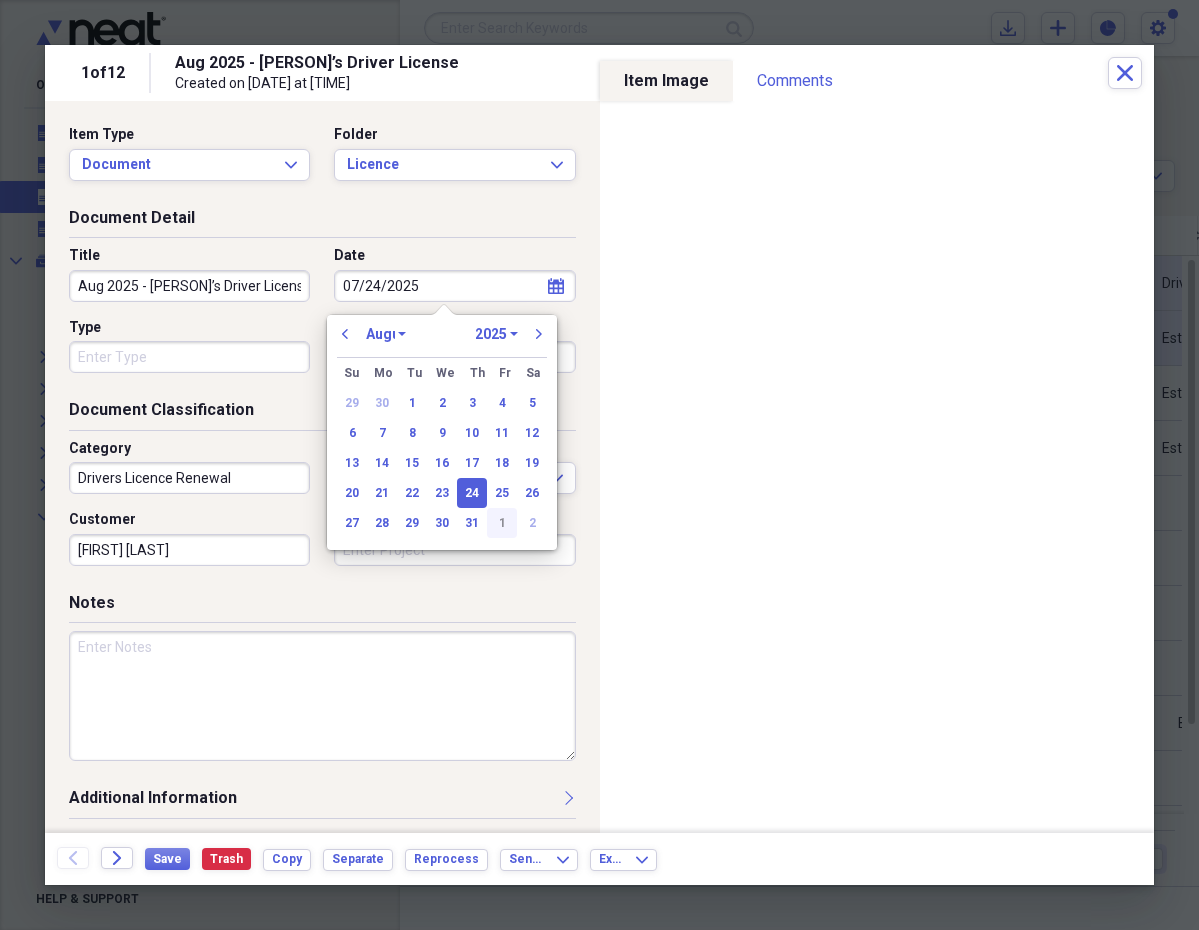 type on "08/01/2025" 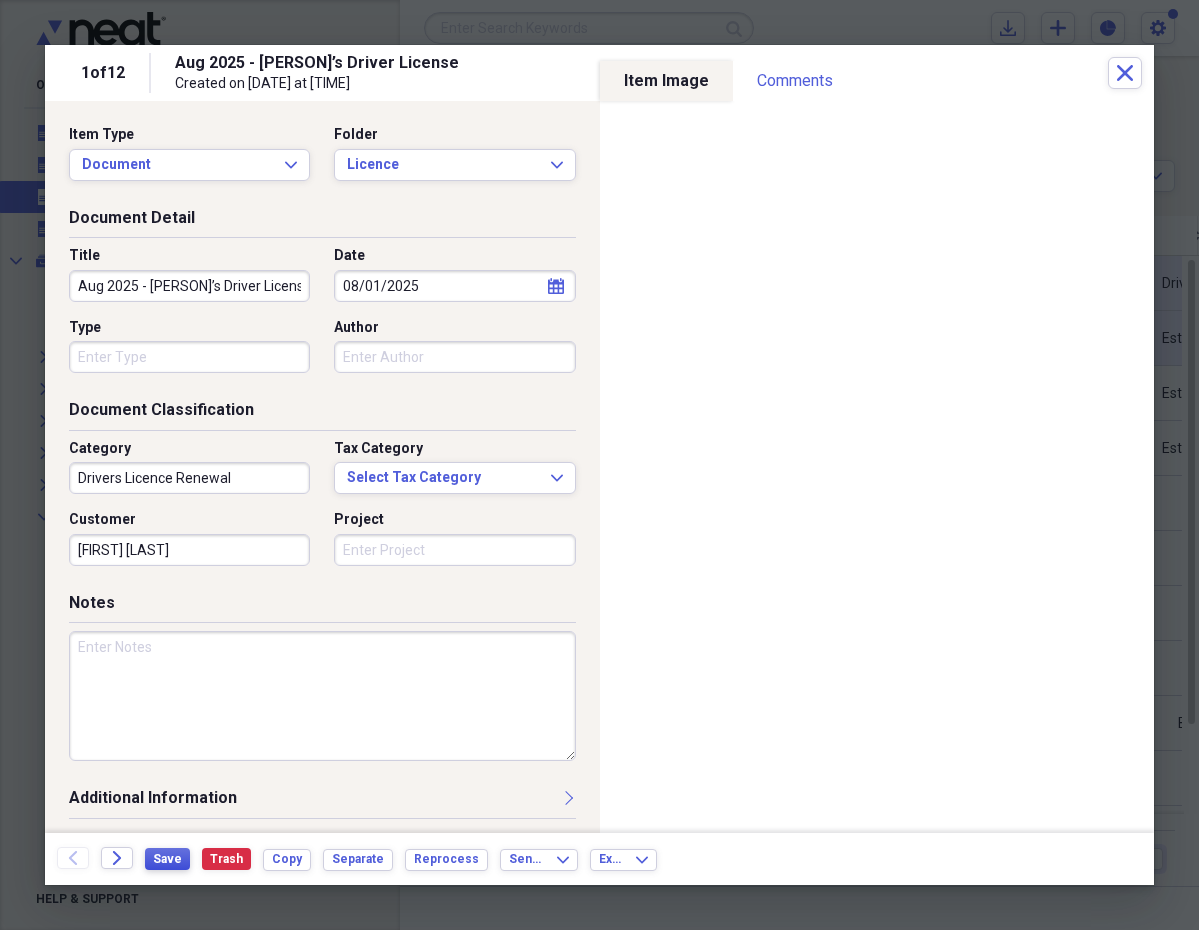 click on "Save" at bounding box center (167, 859) 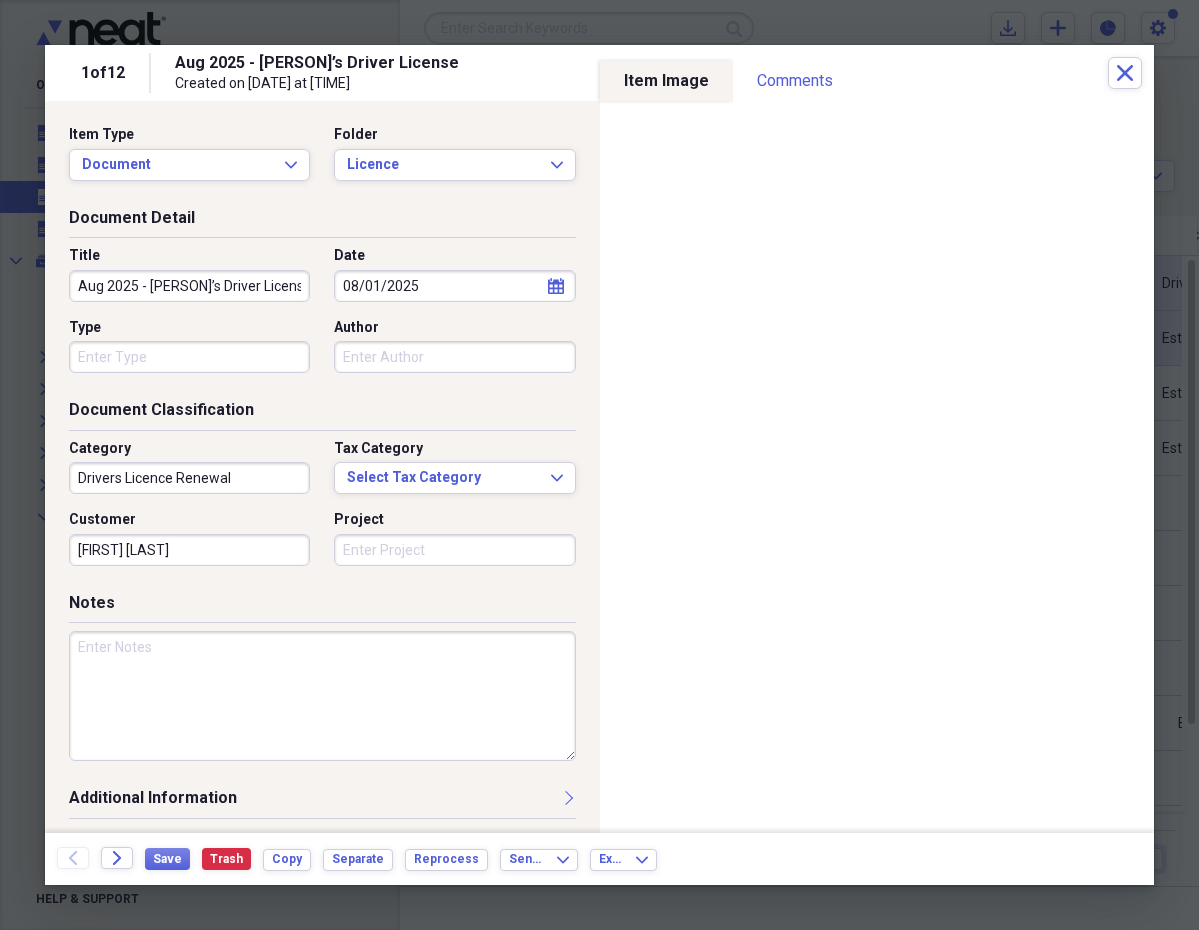 drag, startPoint x: 147, startPoint y: 283, endPoint x: 47, endPoint y: 283, distance: 100 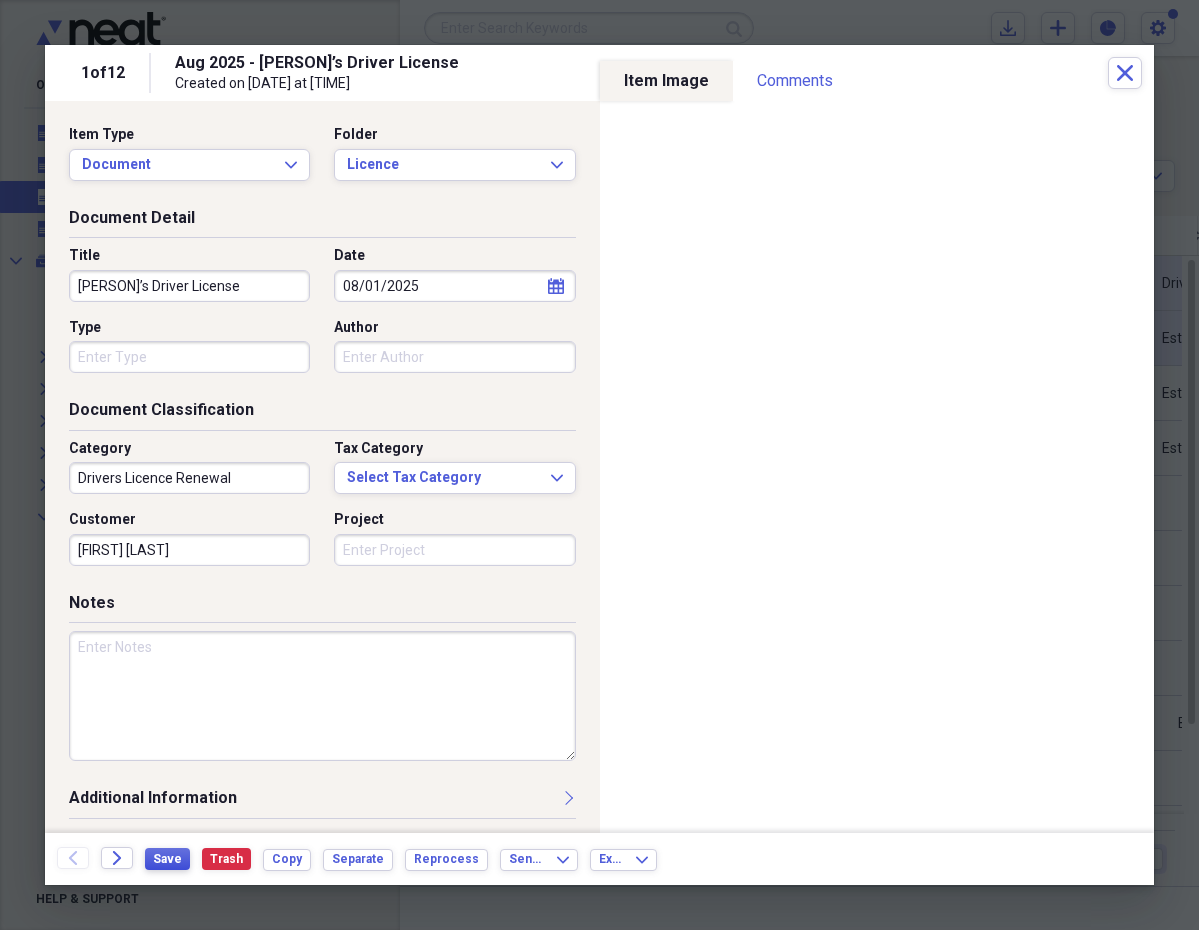 type on "[FIRST]'s Driver License" 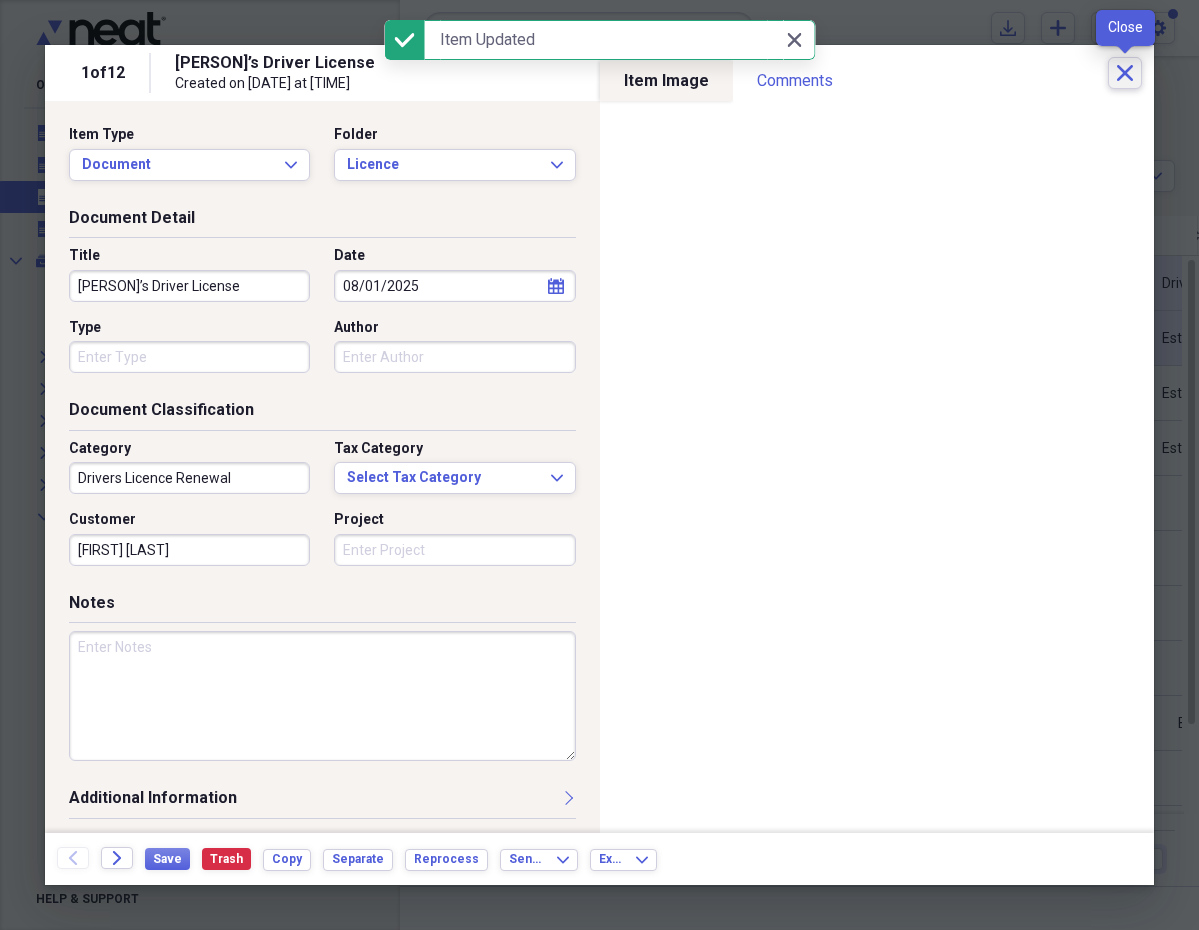 click 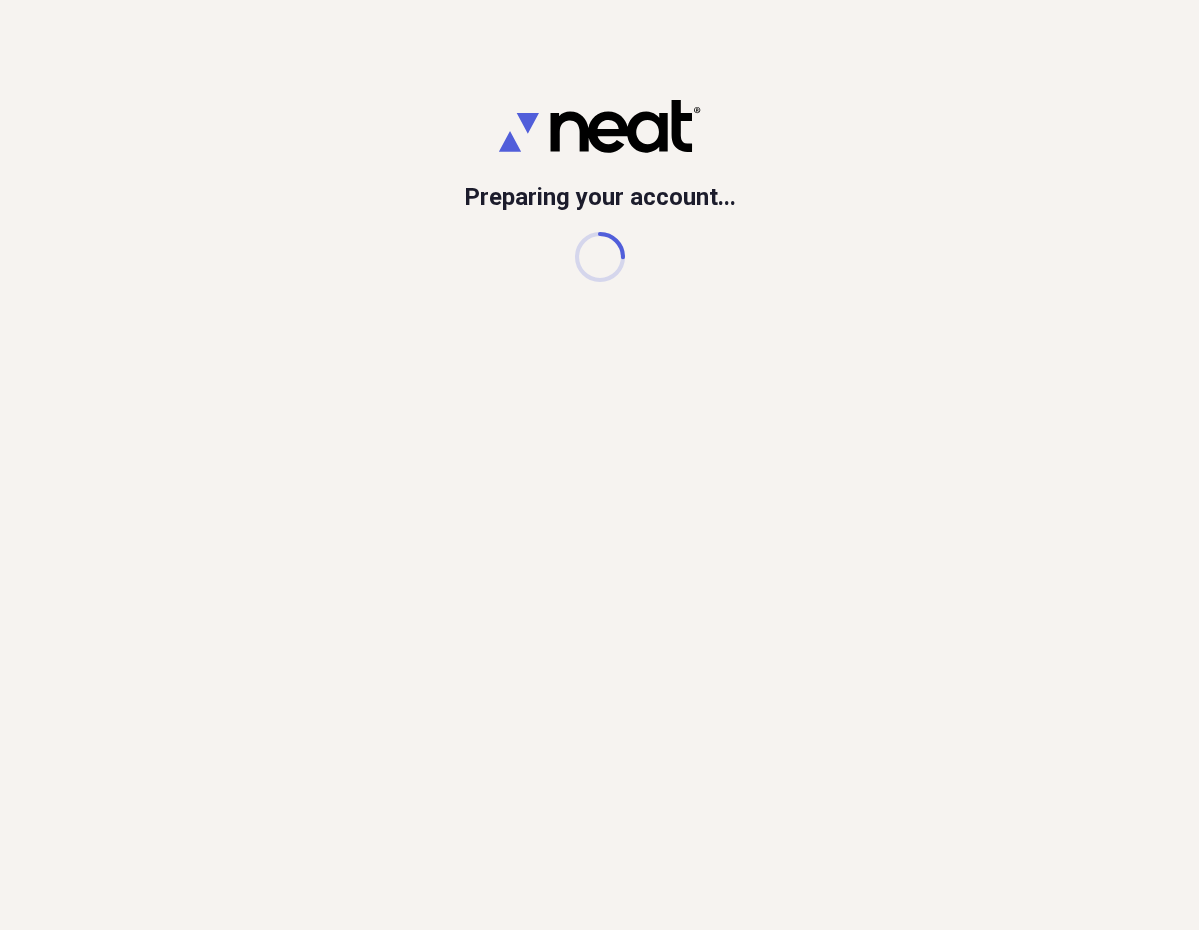 scroll, scrollTop: 0, scrollLeft: 0, axis: both 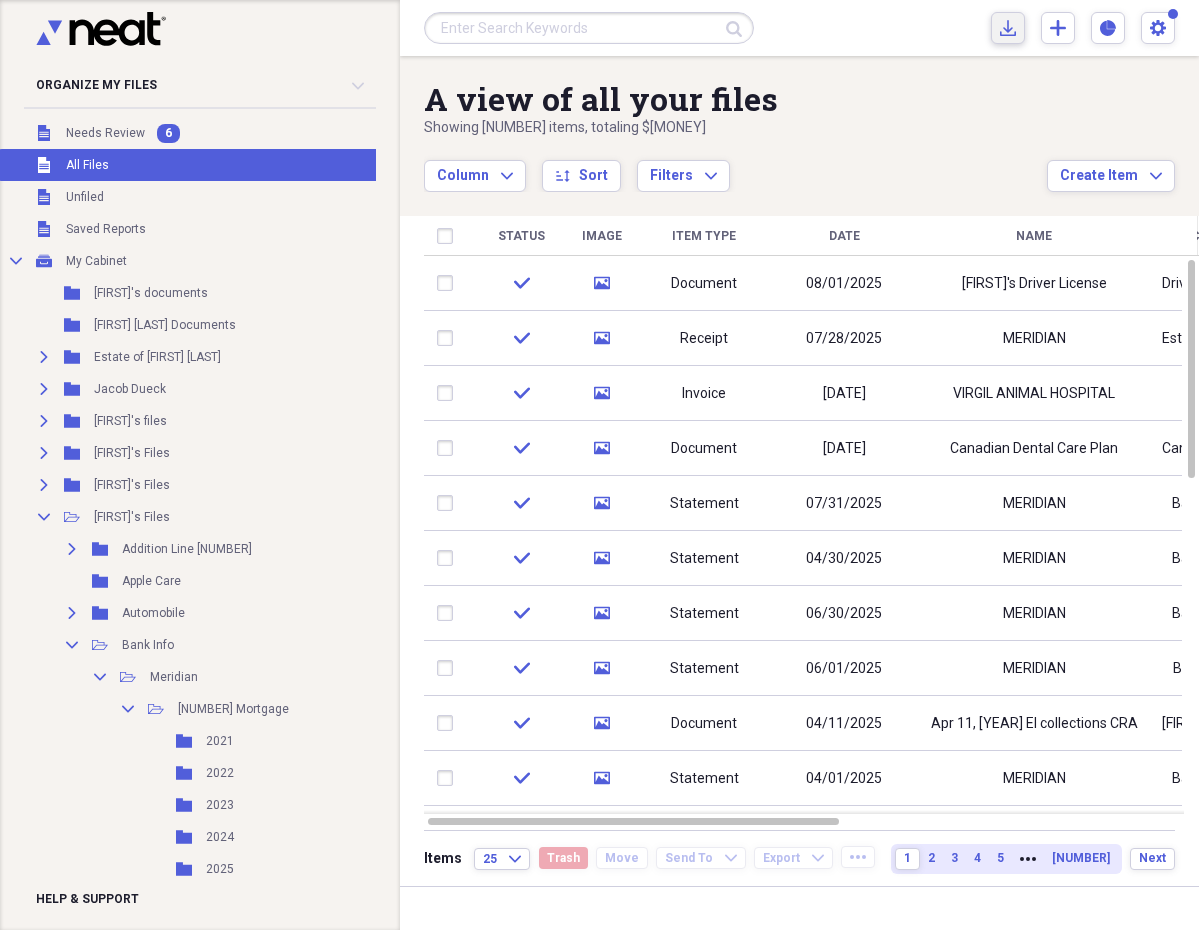 click 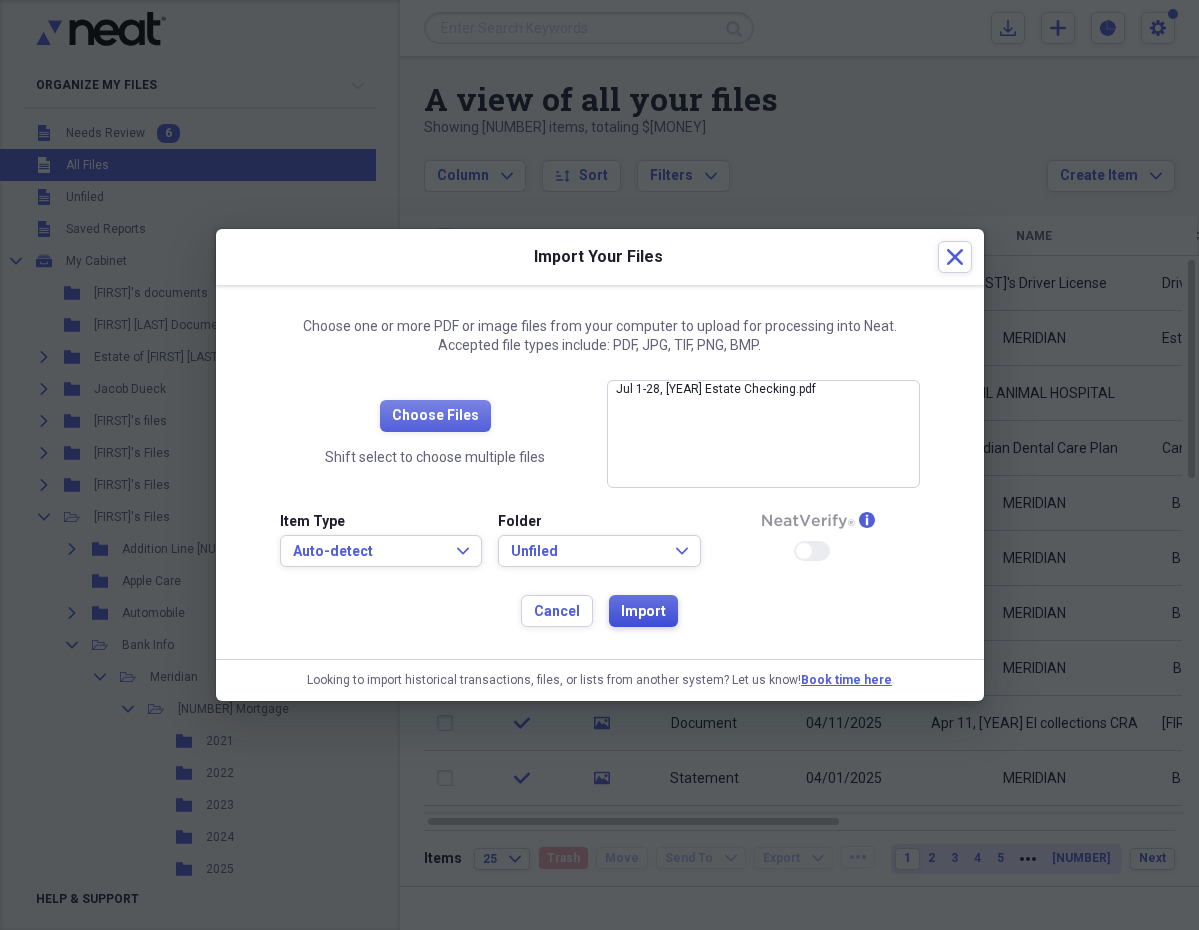 click on "Import" at bounding box center [643, 612] 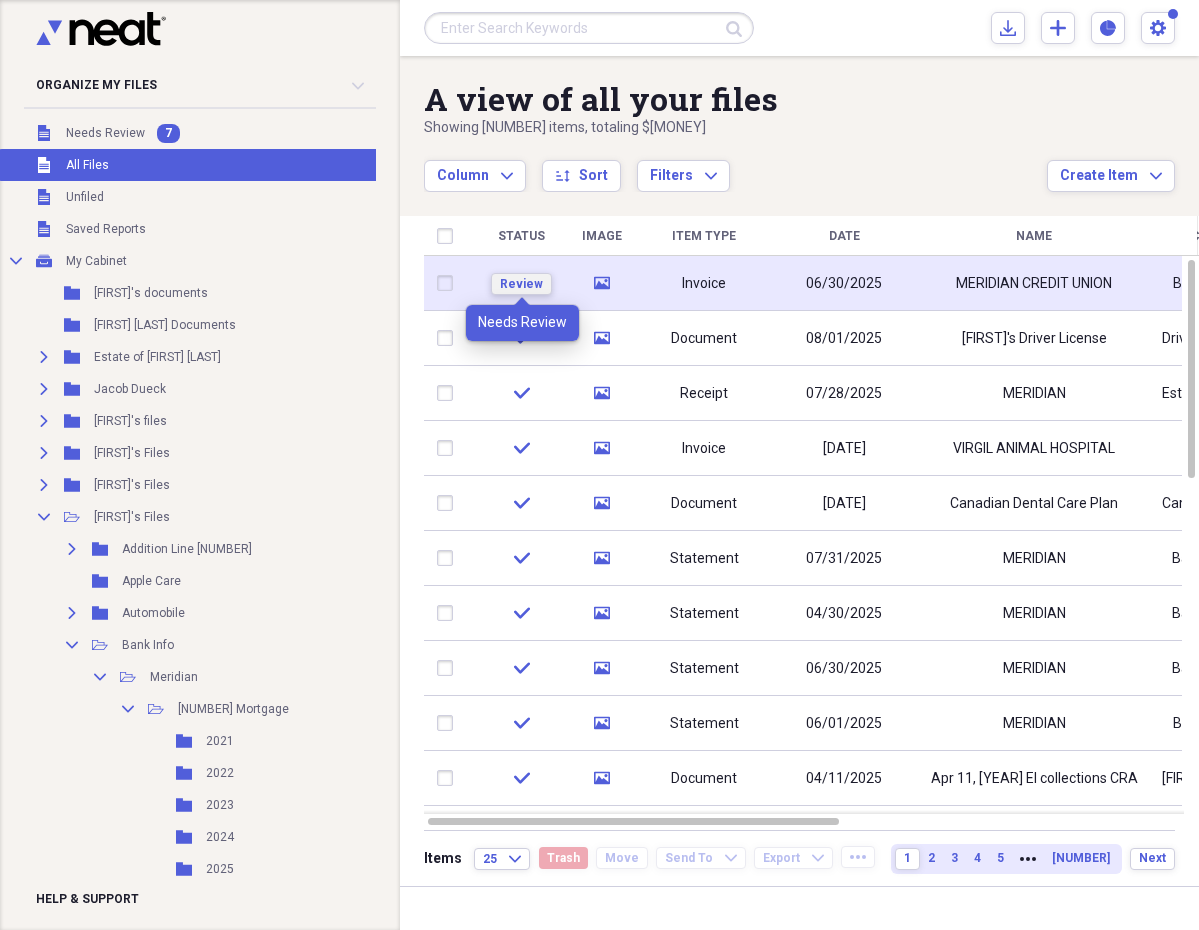 click on "Review" at bounding box center [521, 284] 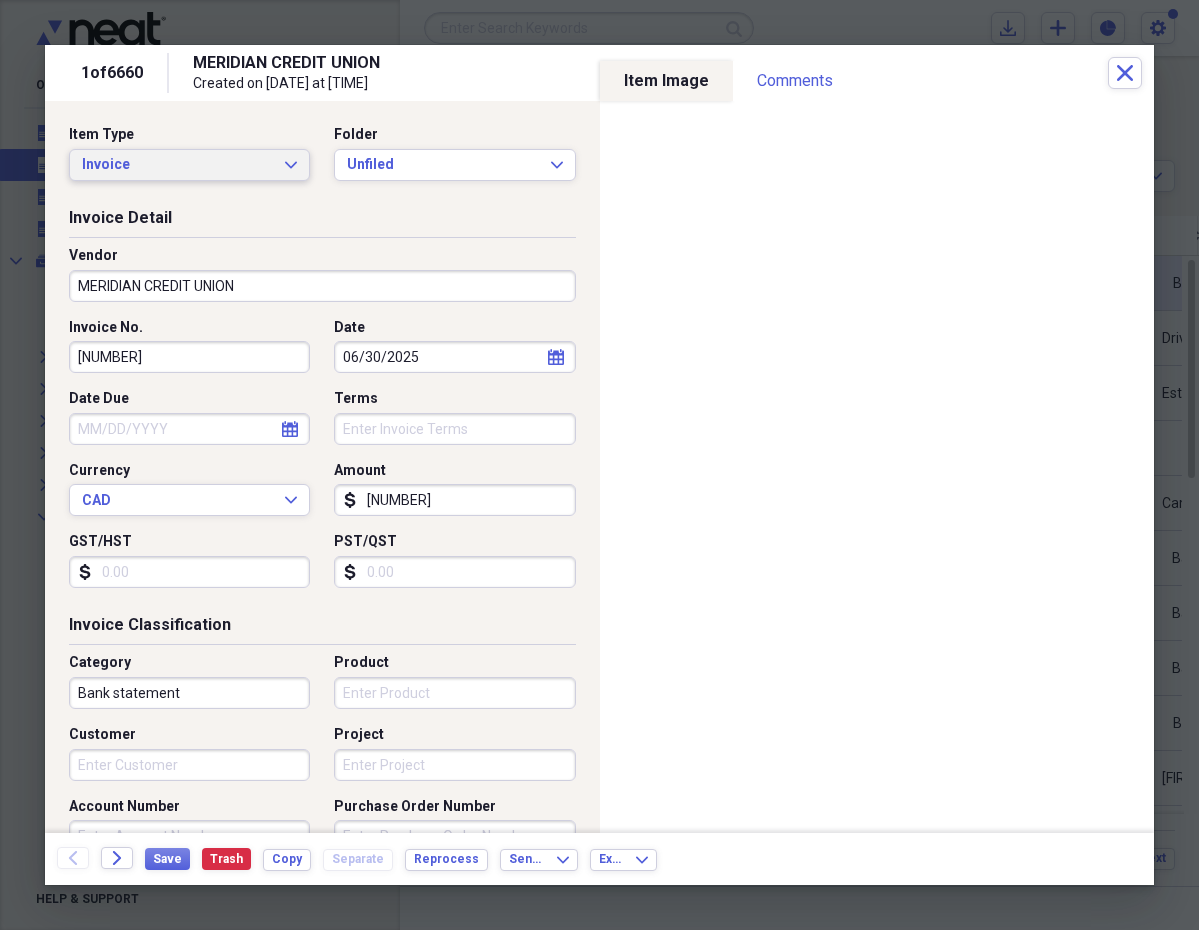 click on "Invoice Expand" at bounding box center (189, 165) 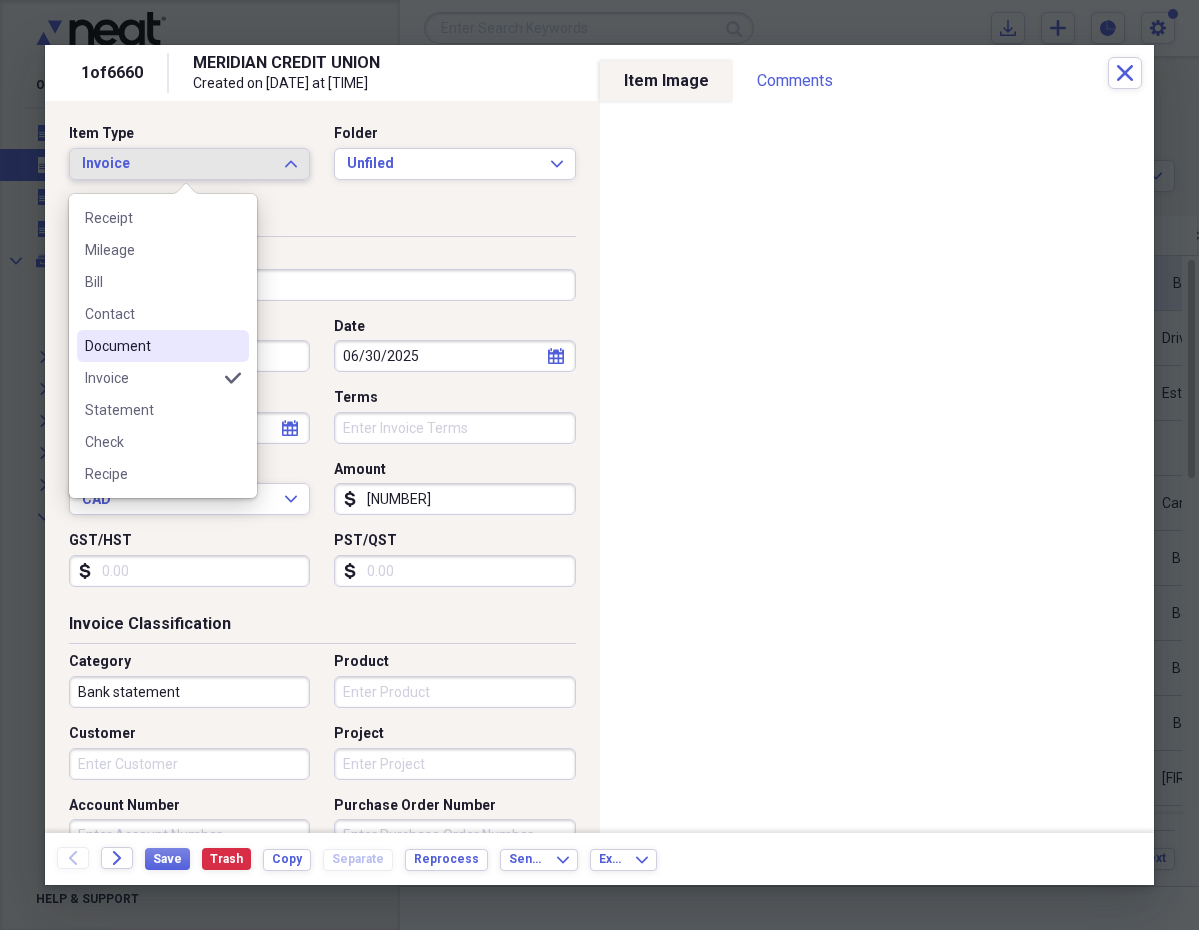 click on "Document" at bounding box center (151, 346) 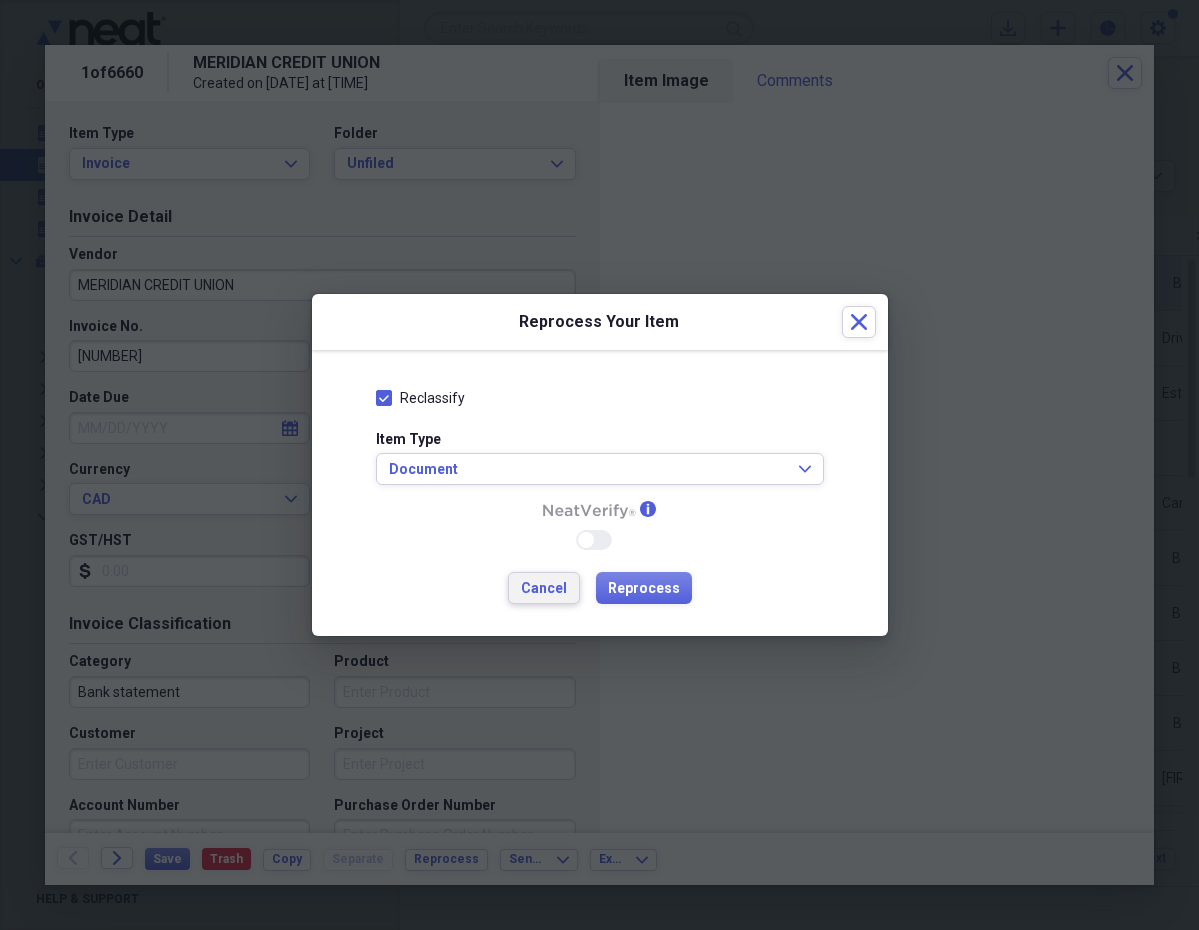 click on "Cancel" at bounding box center (544, 589) 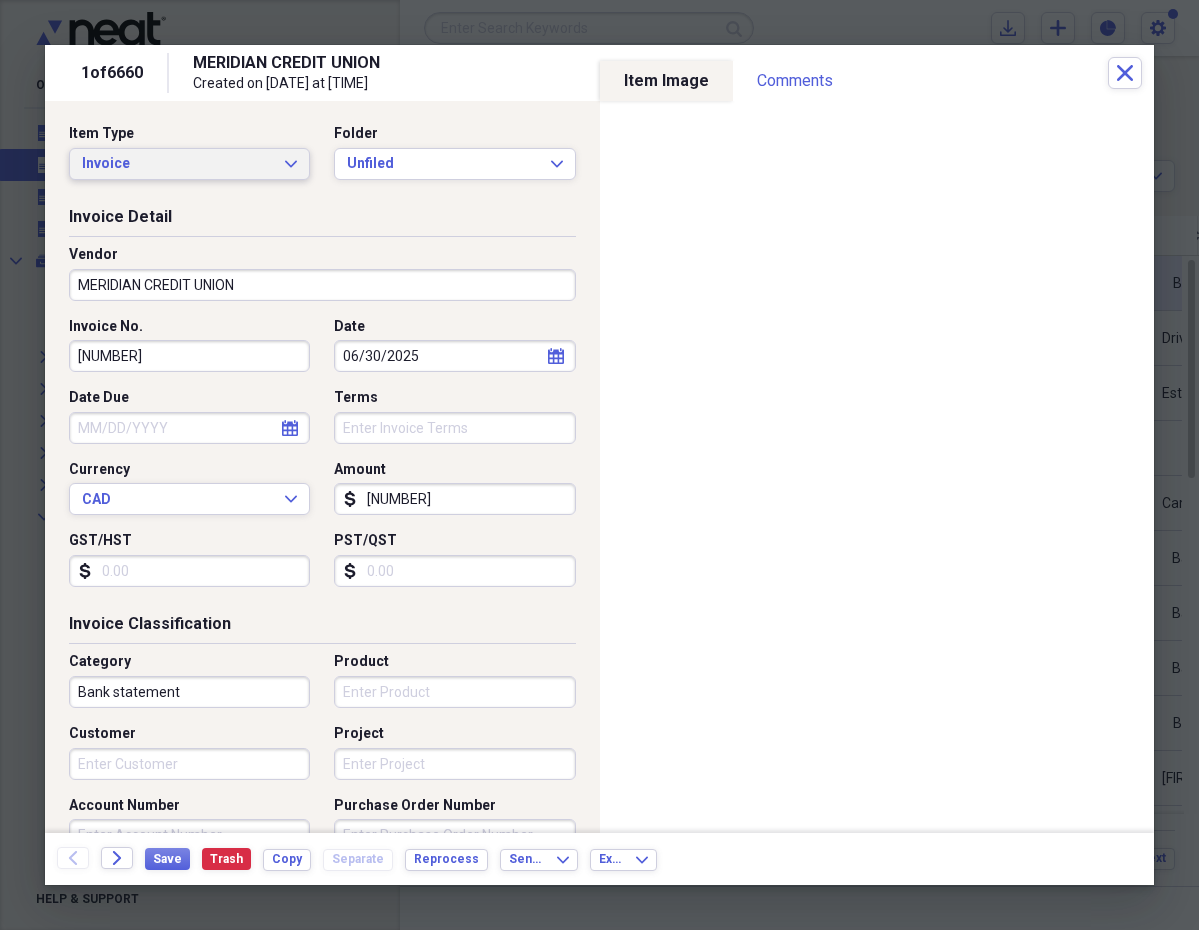 click on "Expand" 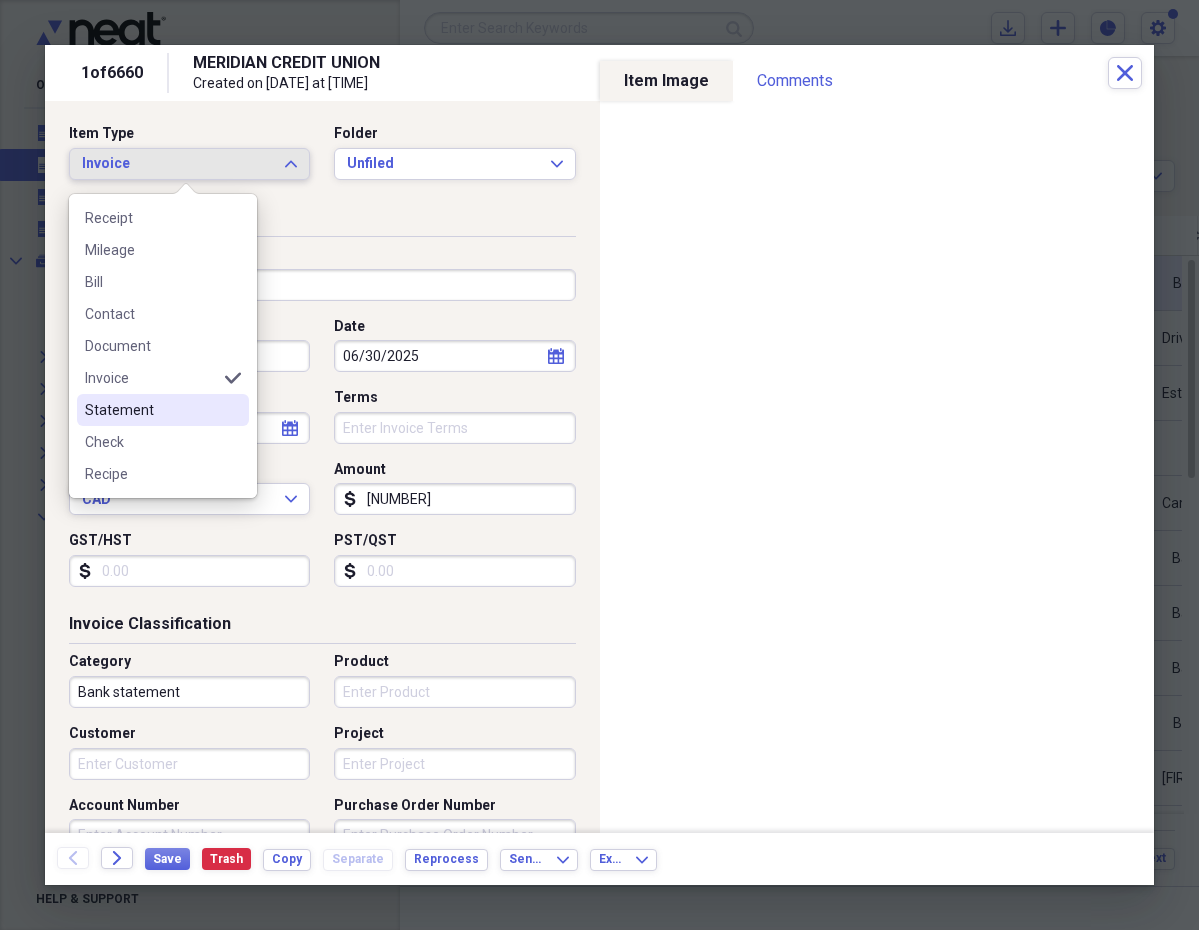 click on "Statement" at bounding box center [163, 410] 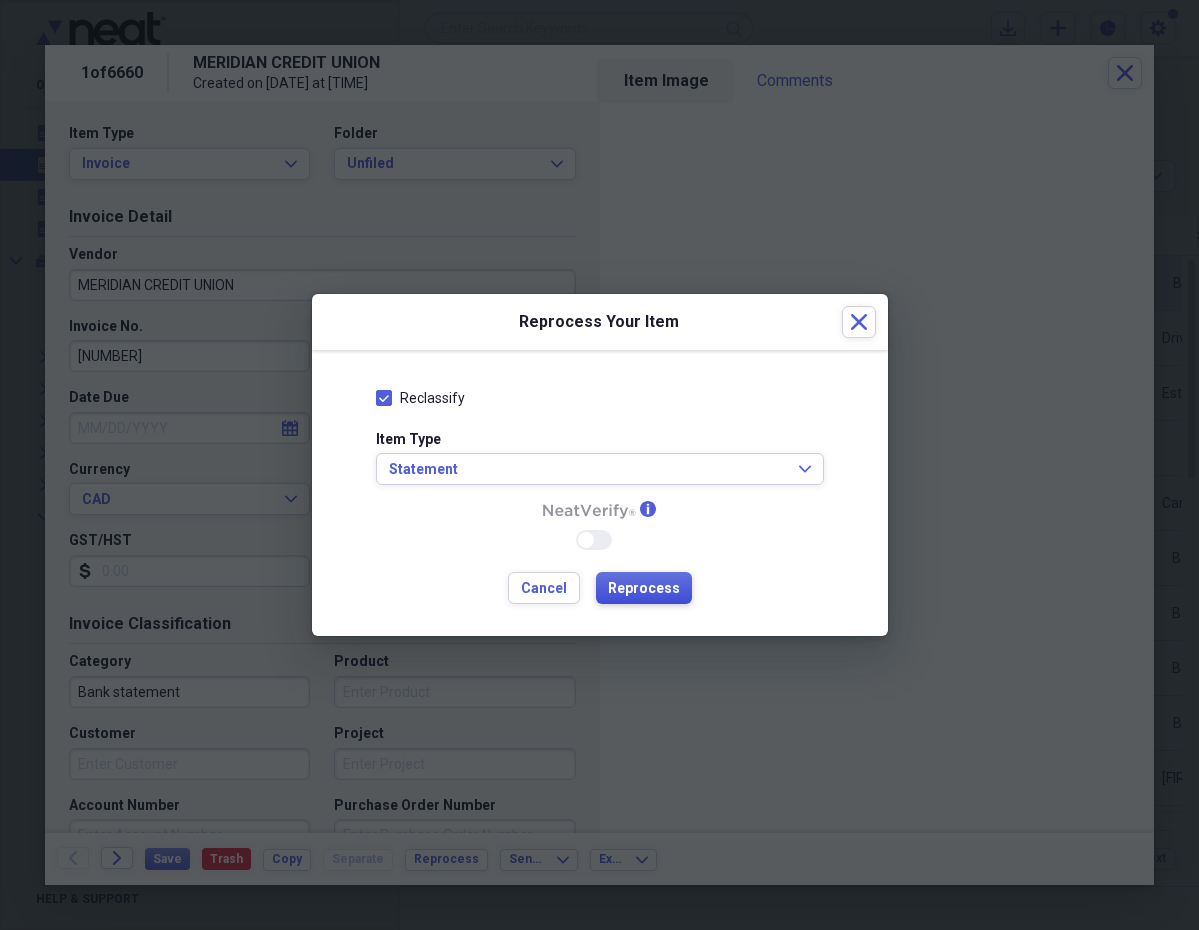 click on "Reprocess" at bounding box center (644, 589) 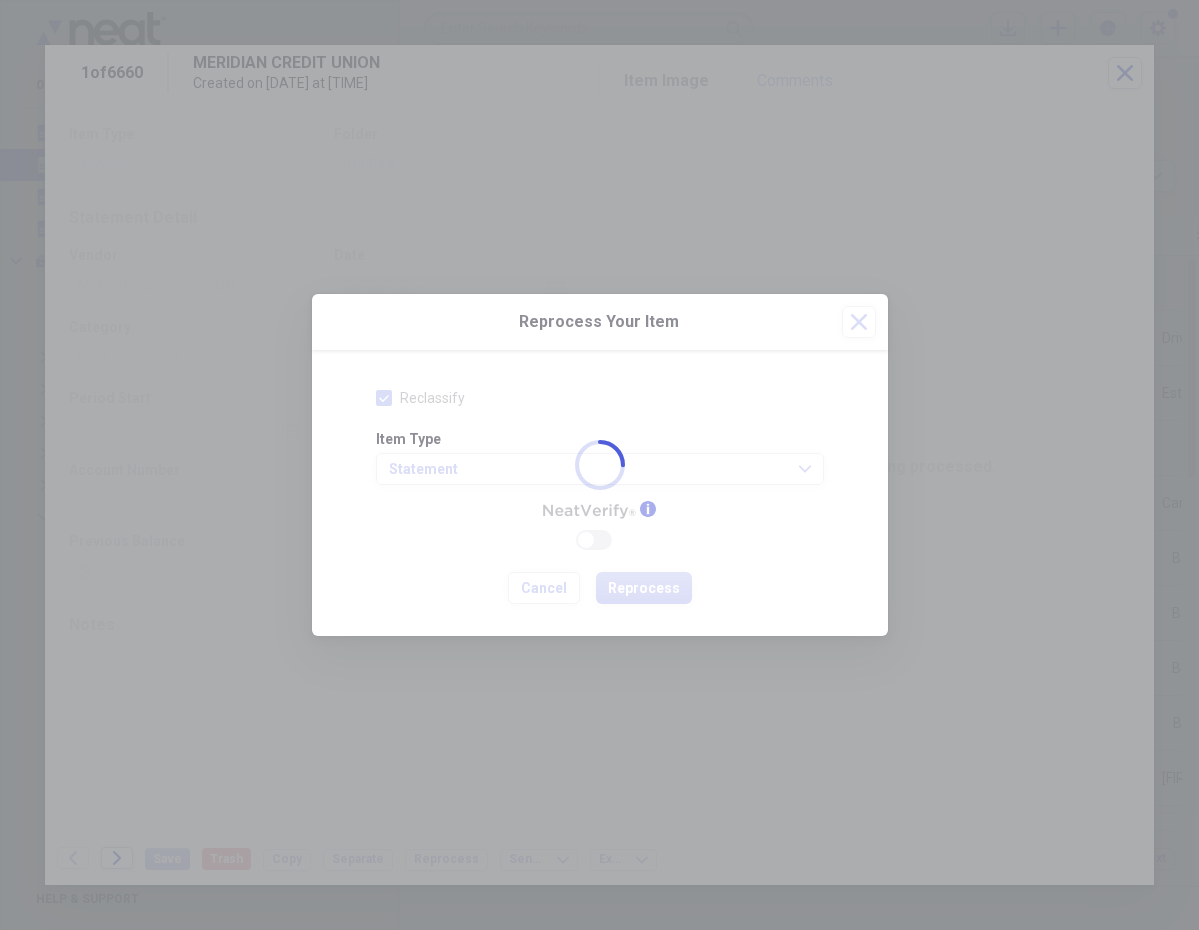 type on "[NUMBER]" 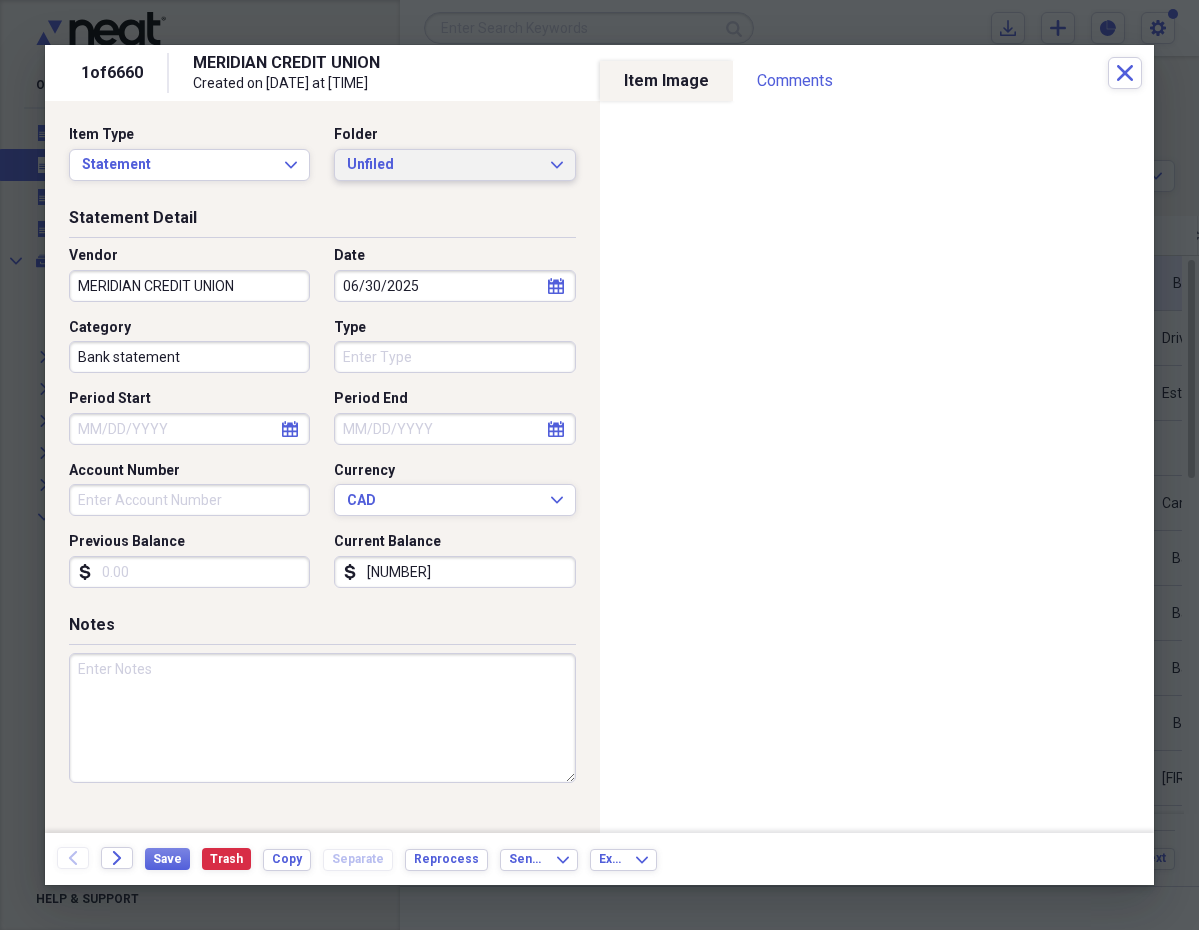 click on "Expand" 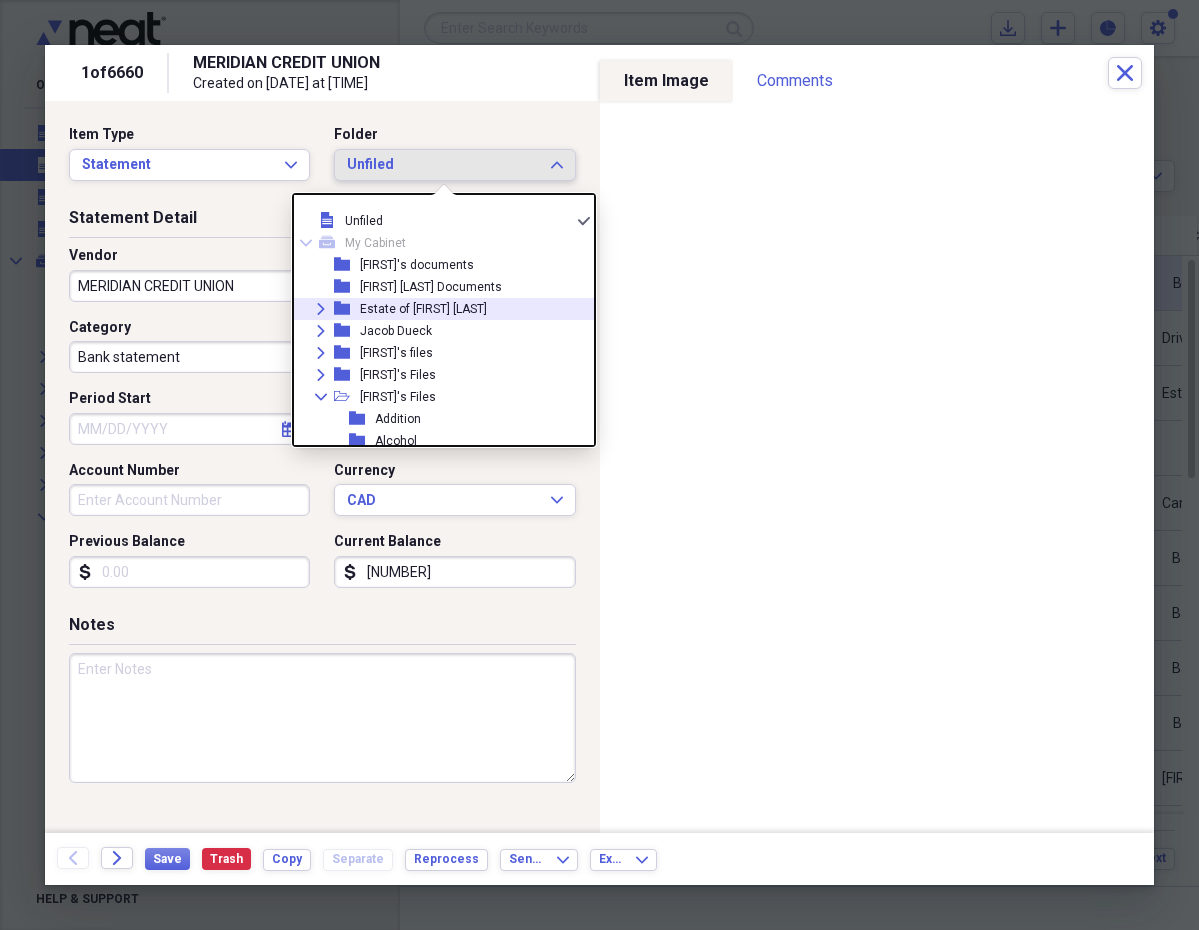 click on "Expand" at bounding box center (321, 309) 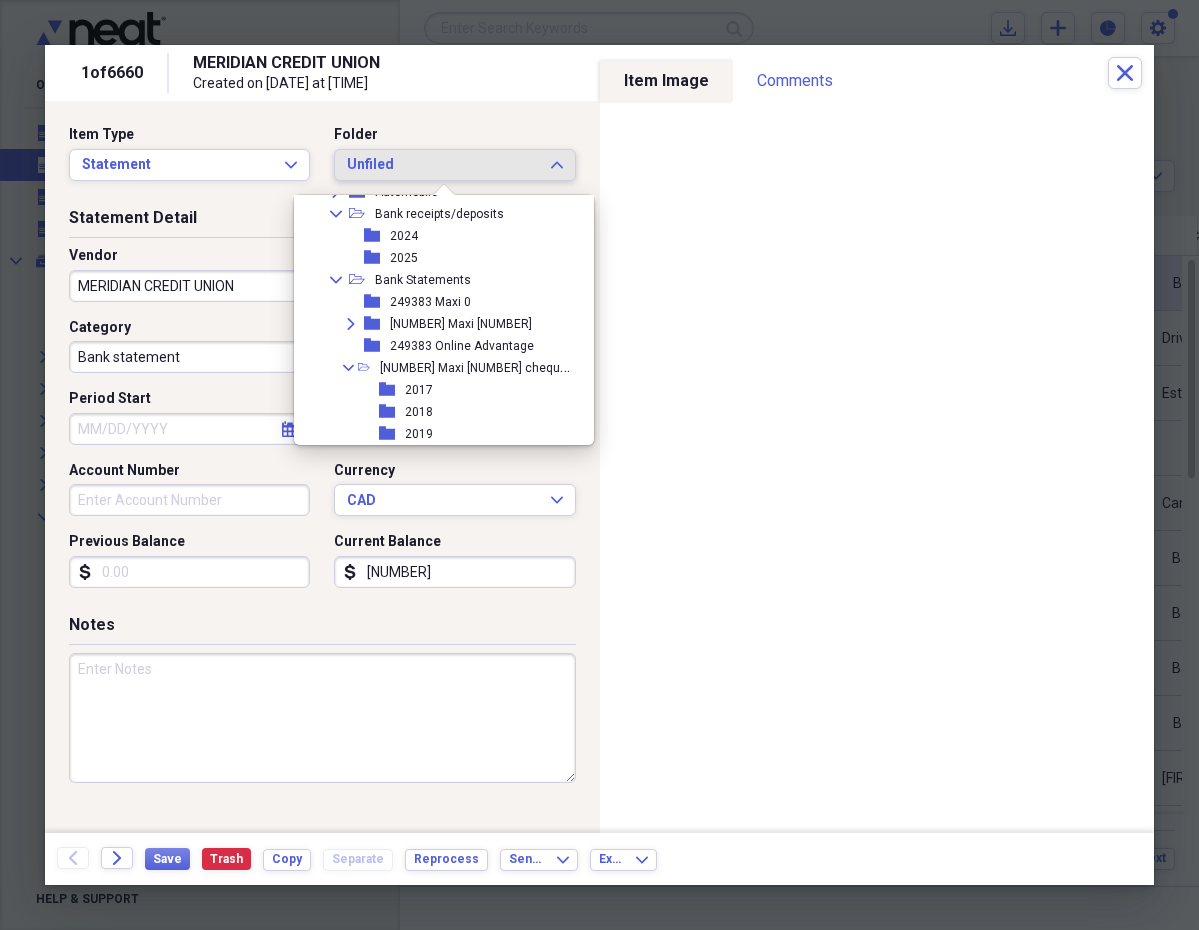 scroll, scrollTop: 213, scrollLeft: 0, axis: vertical 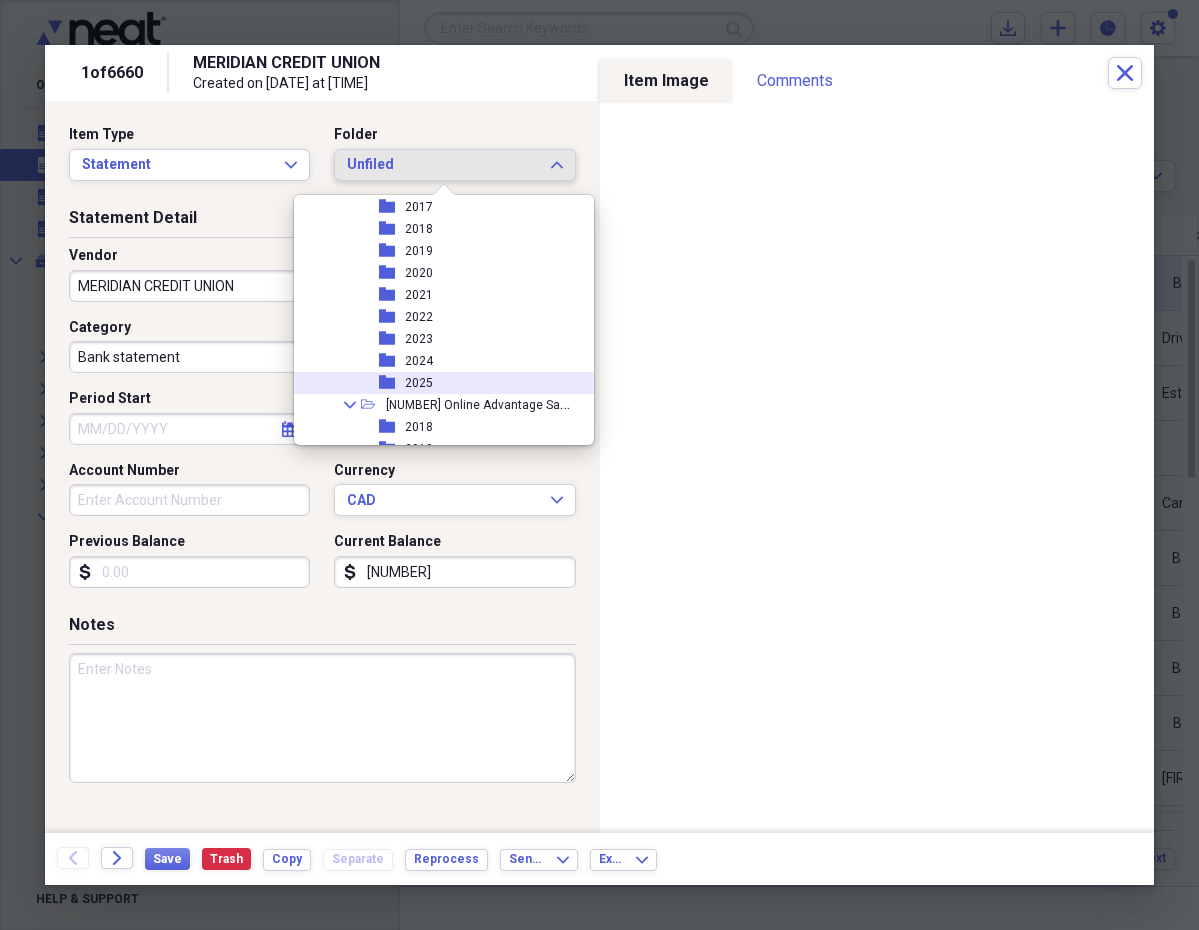 click on "folder 2025" at bounding box center [436, 383] 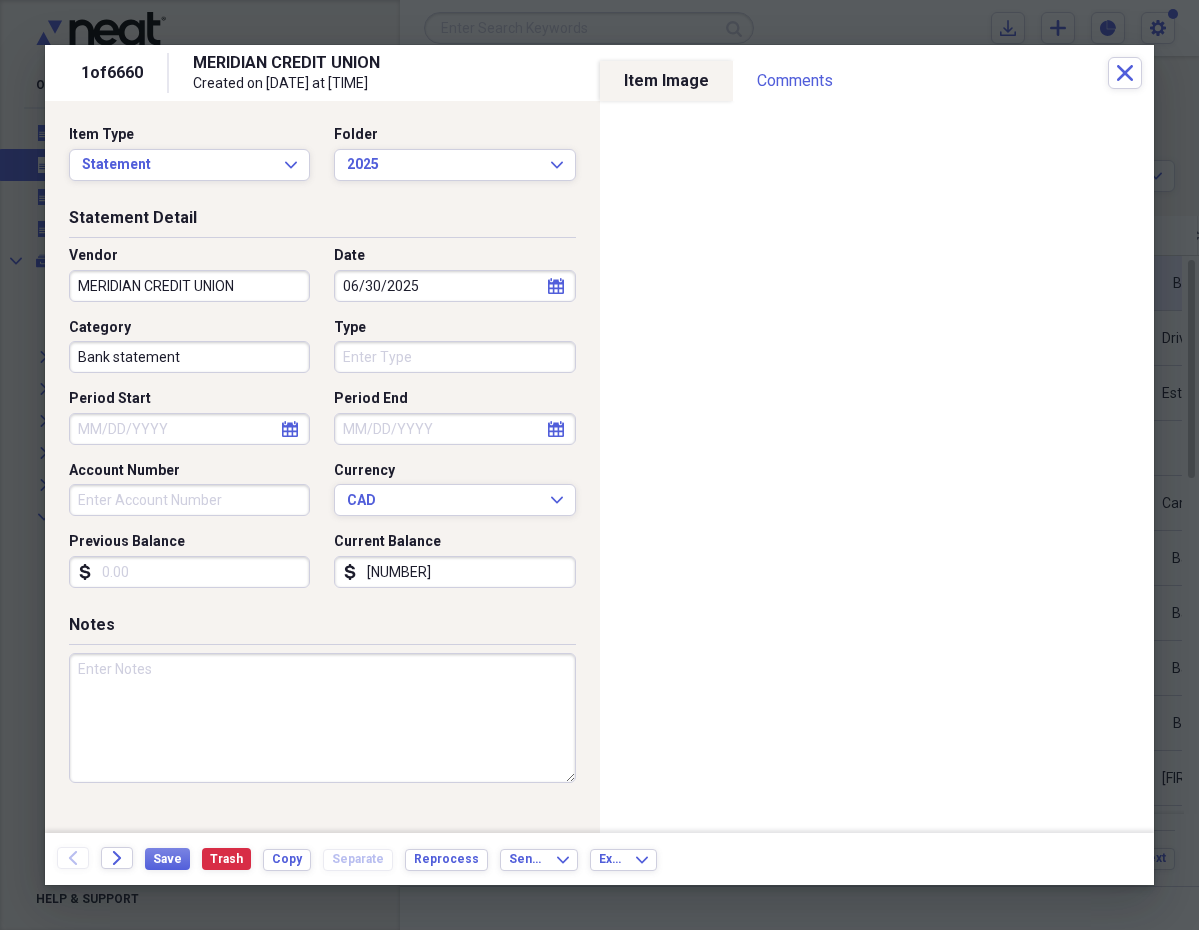 click on "calendar" 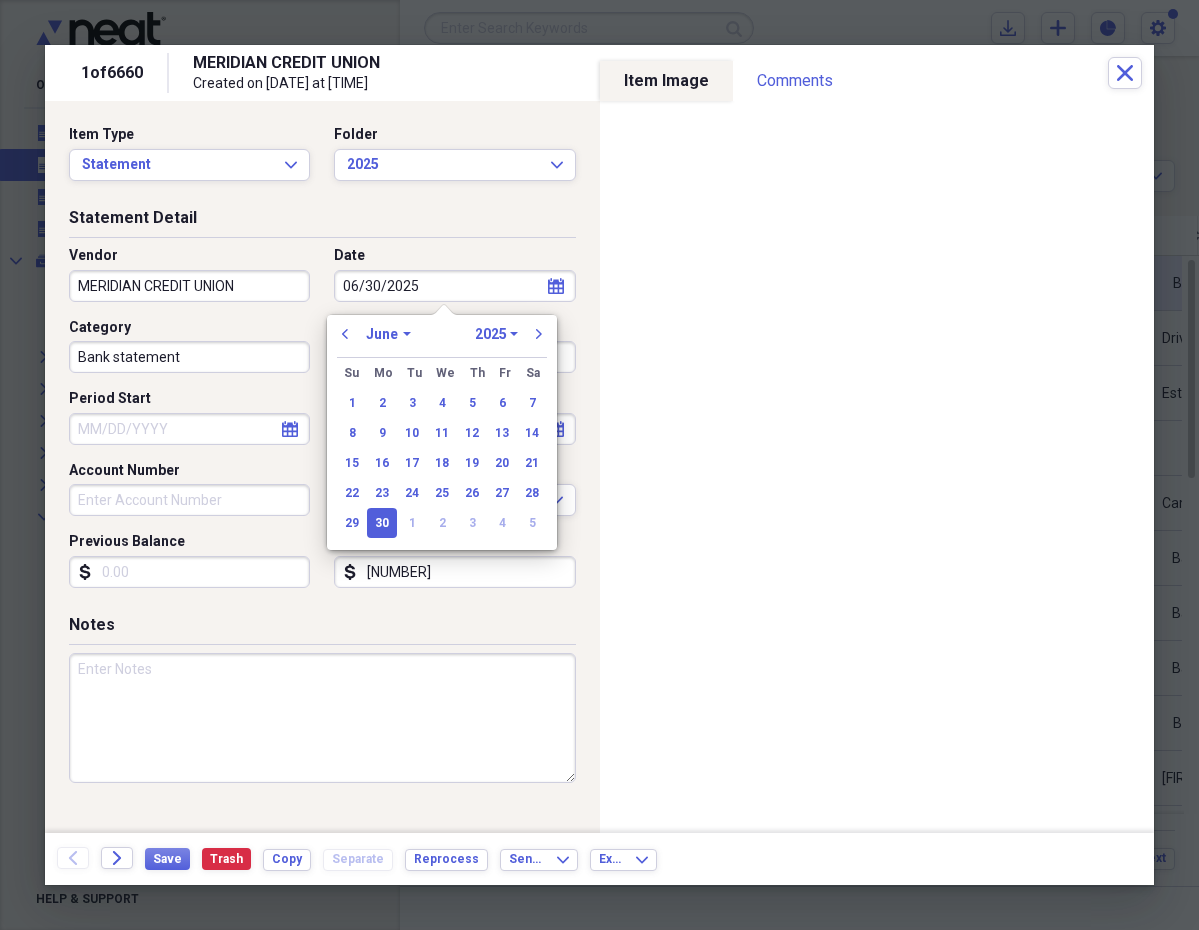 select on "6" 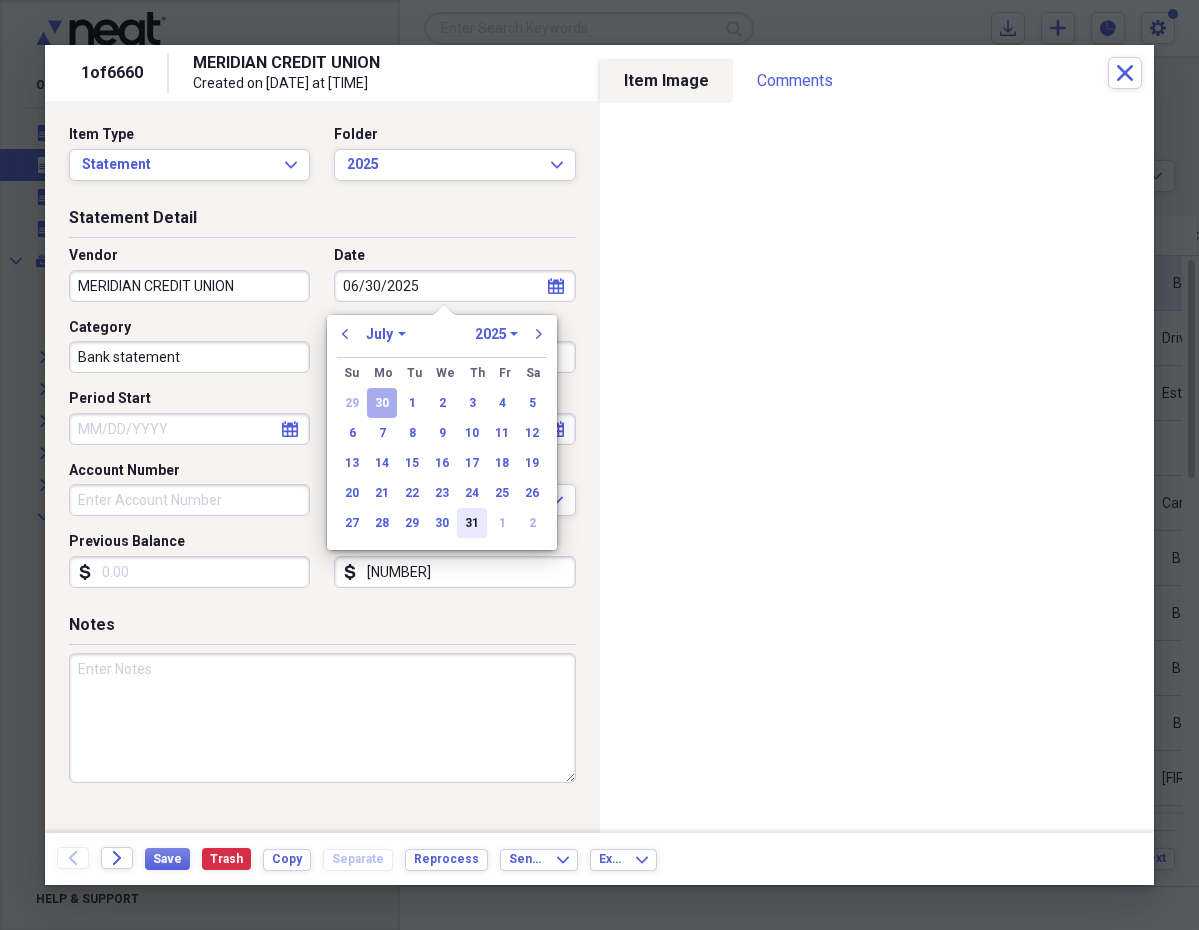 click on "31" at bounding box center [472, 523] 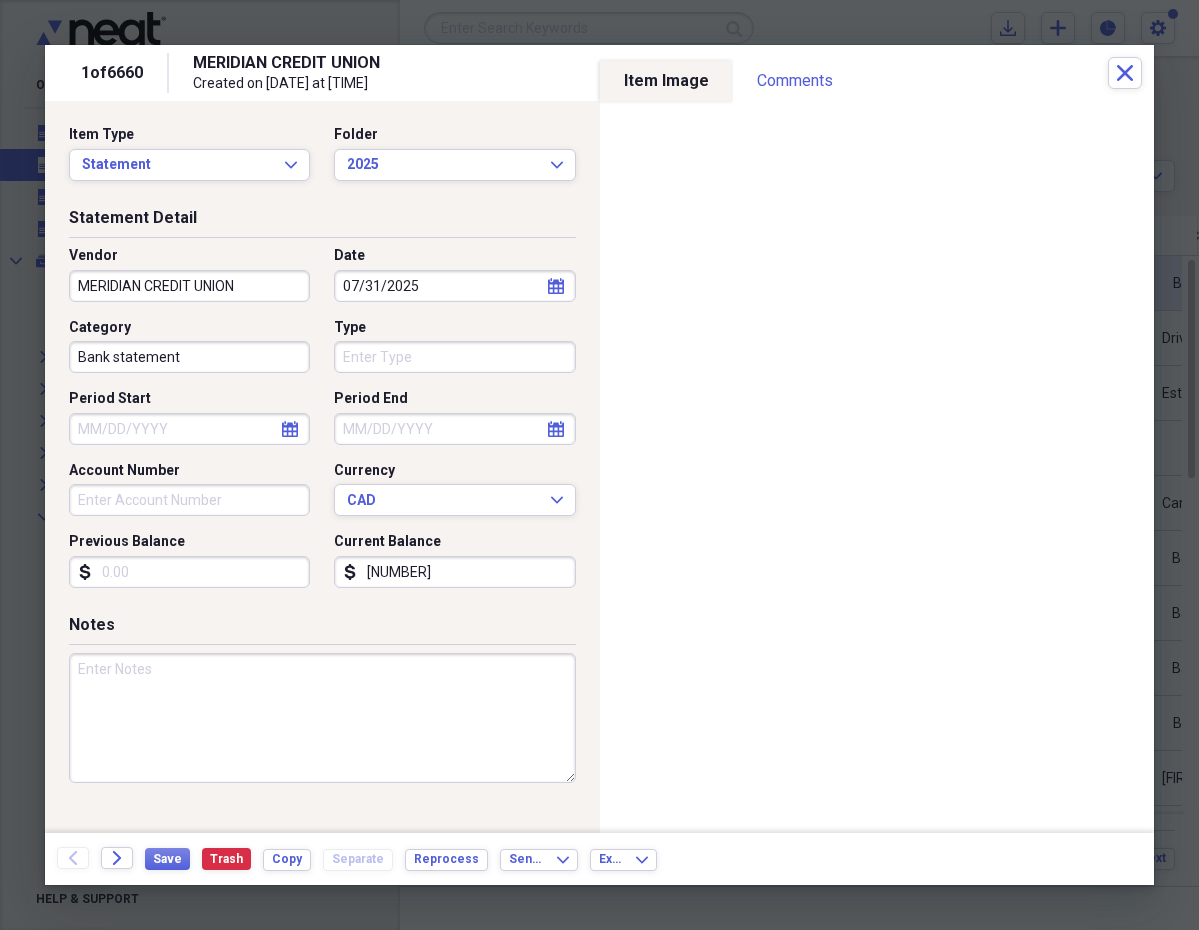 click on "Type" at bounding box center (454, 357) 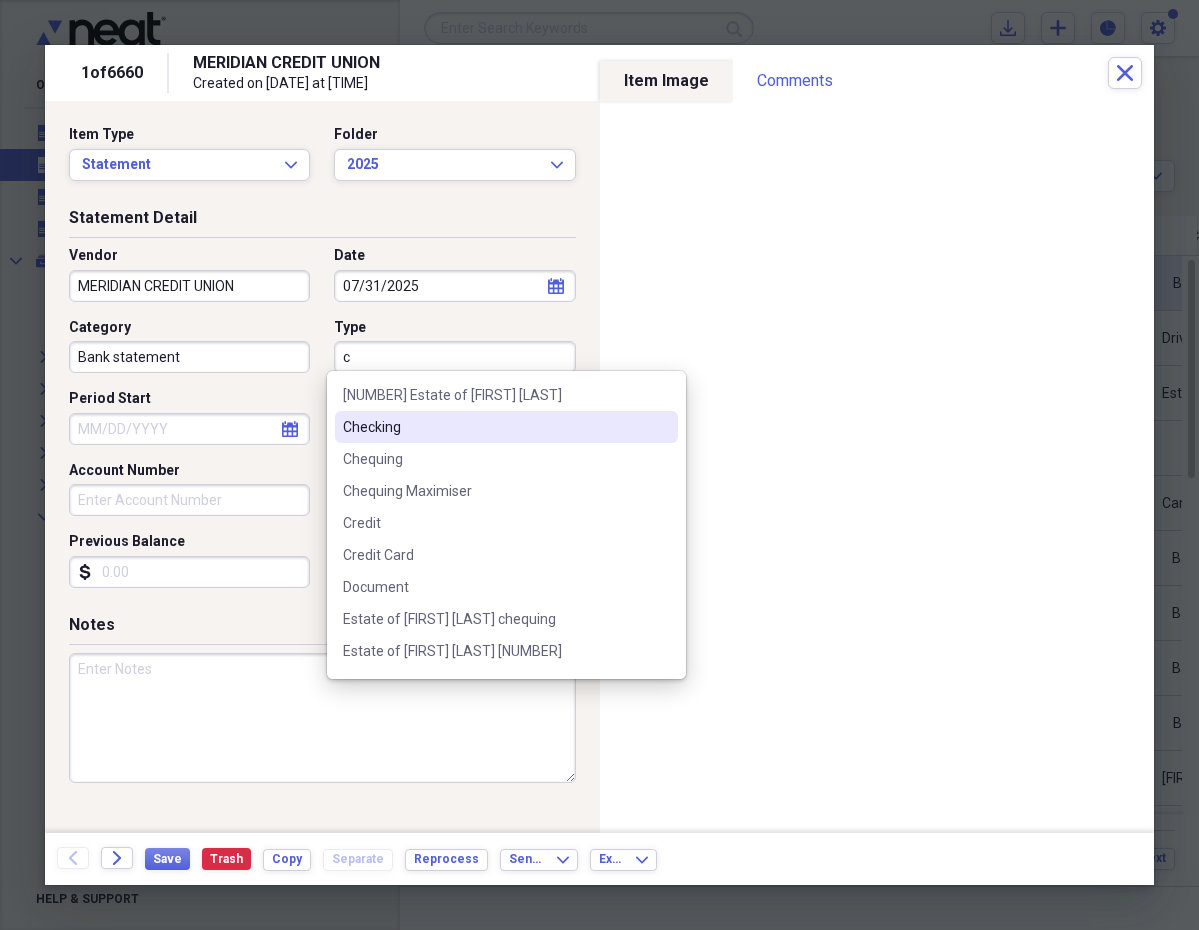 click on "Checking" at bounding box center (494, 427) 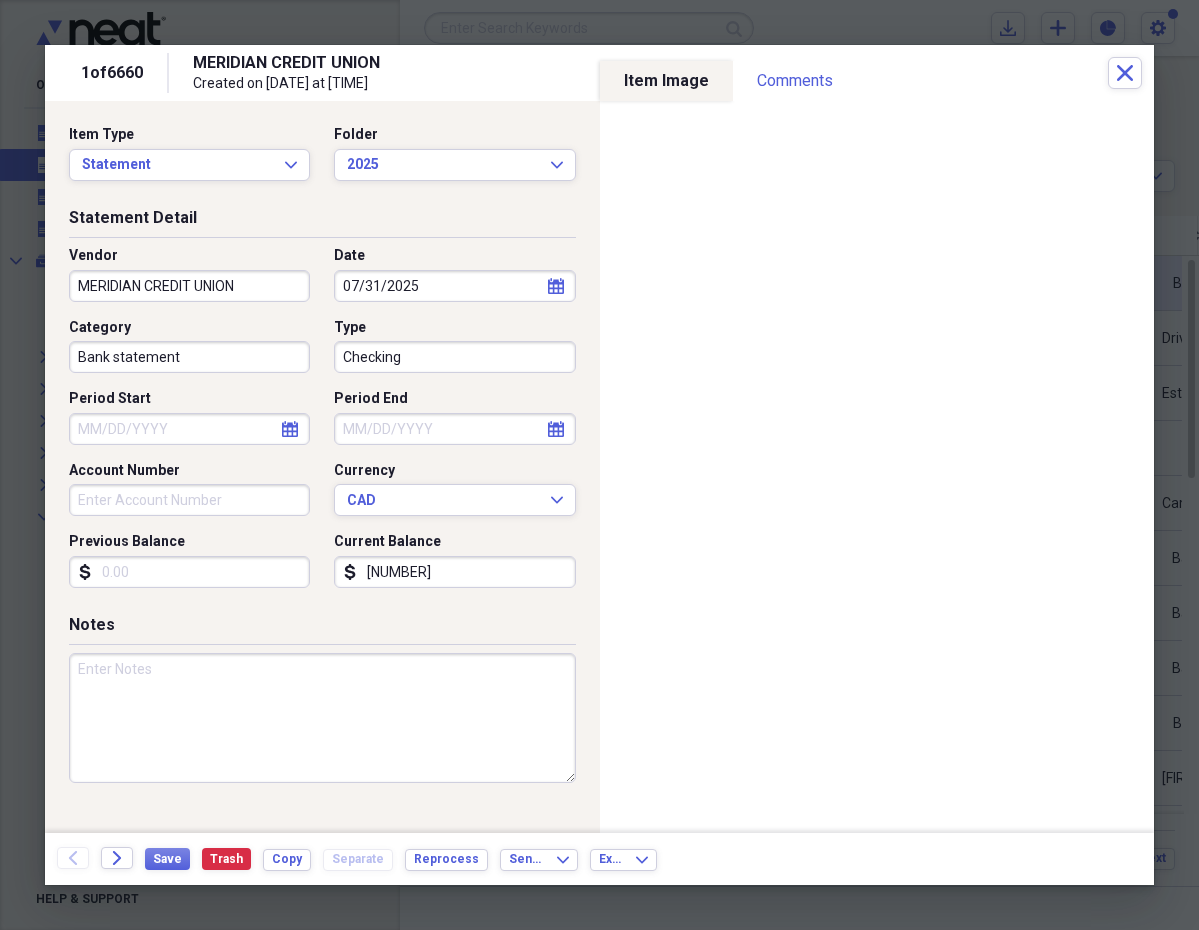 click 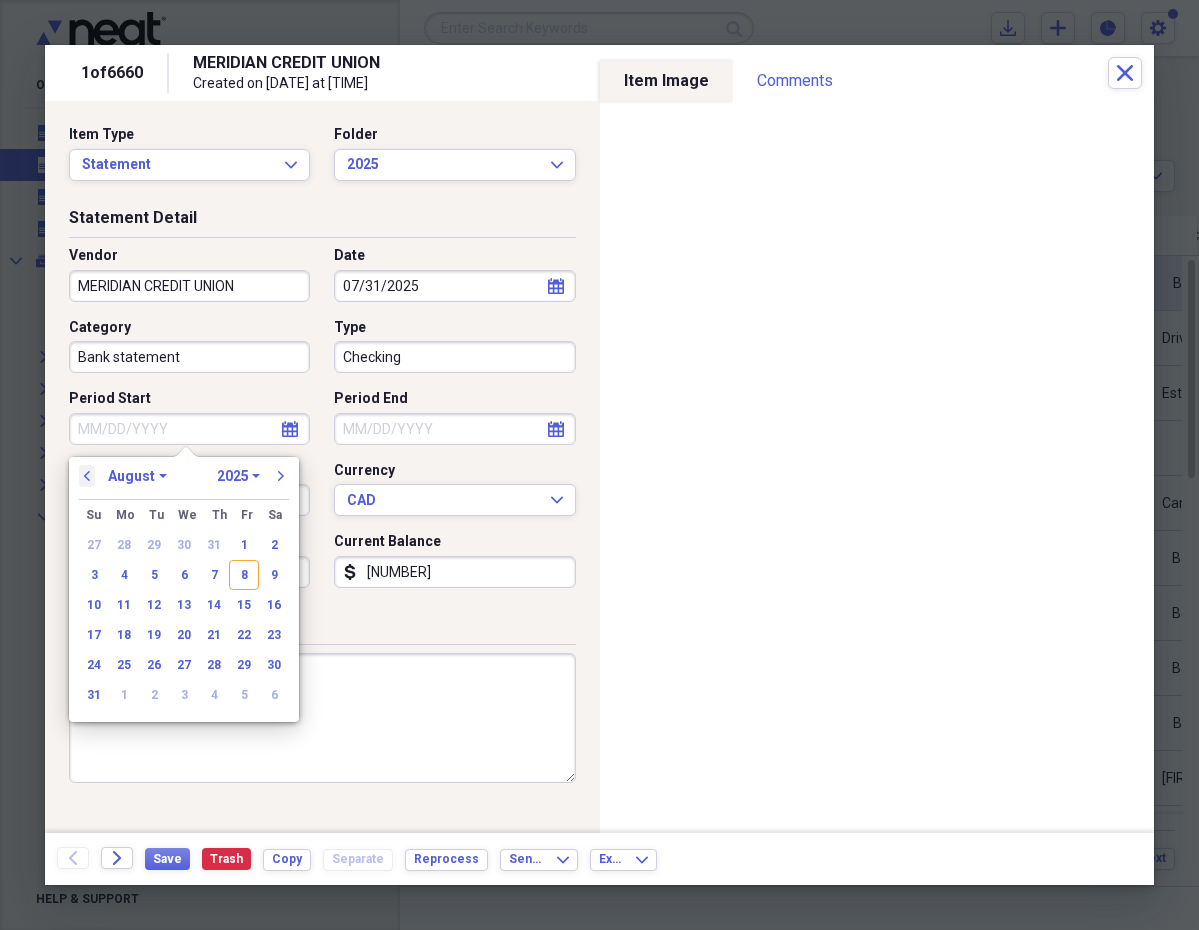 click on "previous" at bounding box center [87, 476] 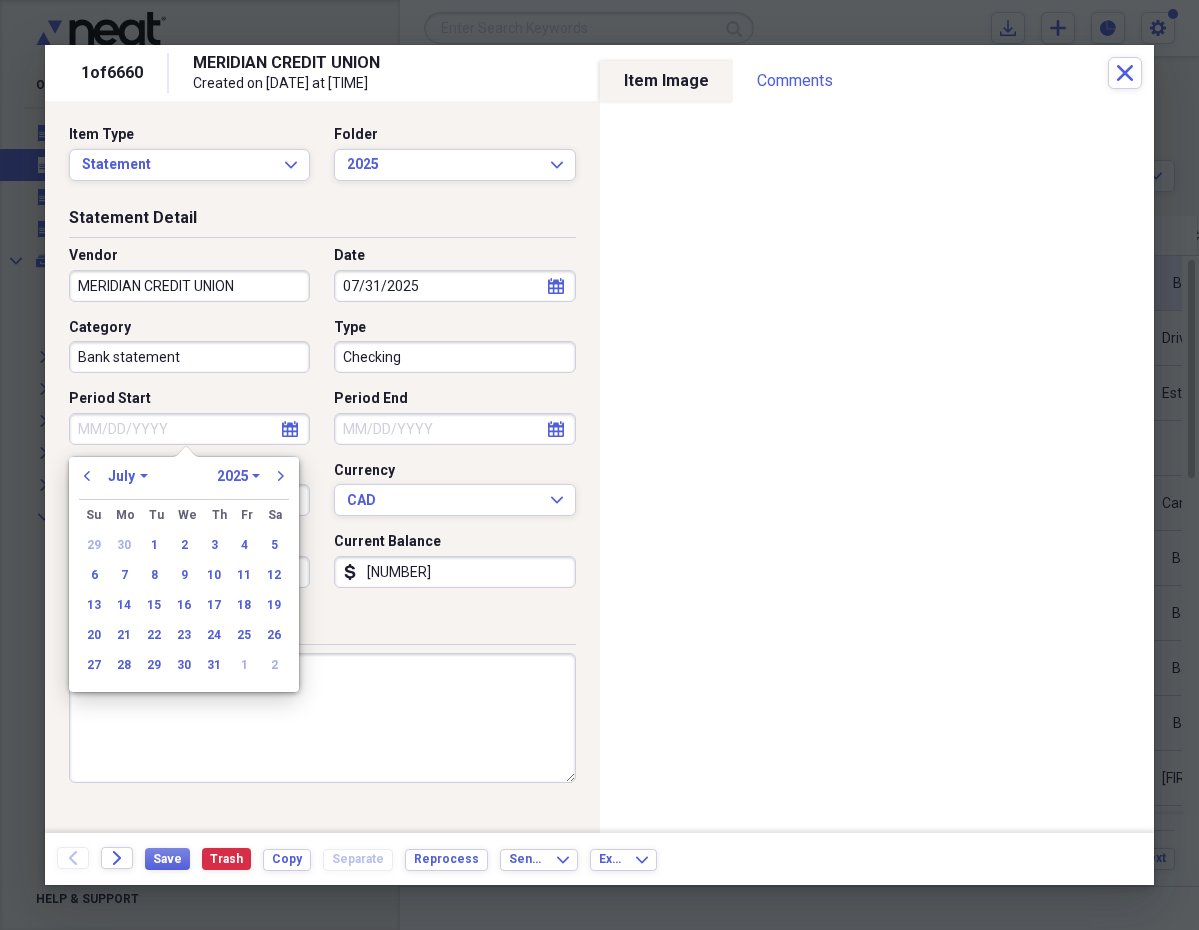 click on "1" at bounding box center [154, 545] 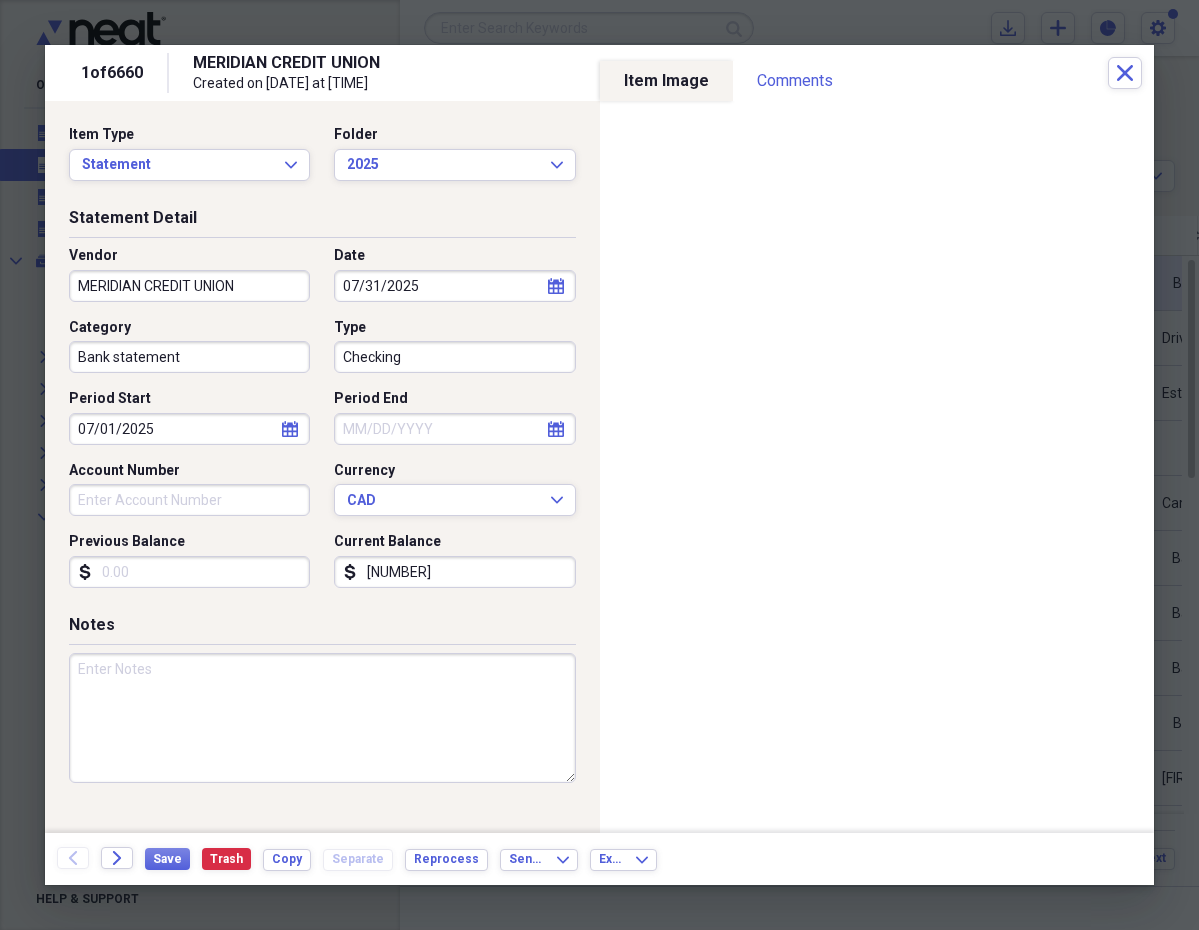 click 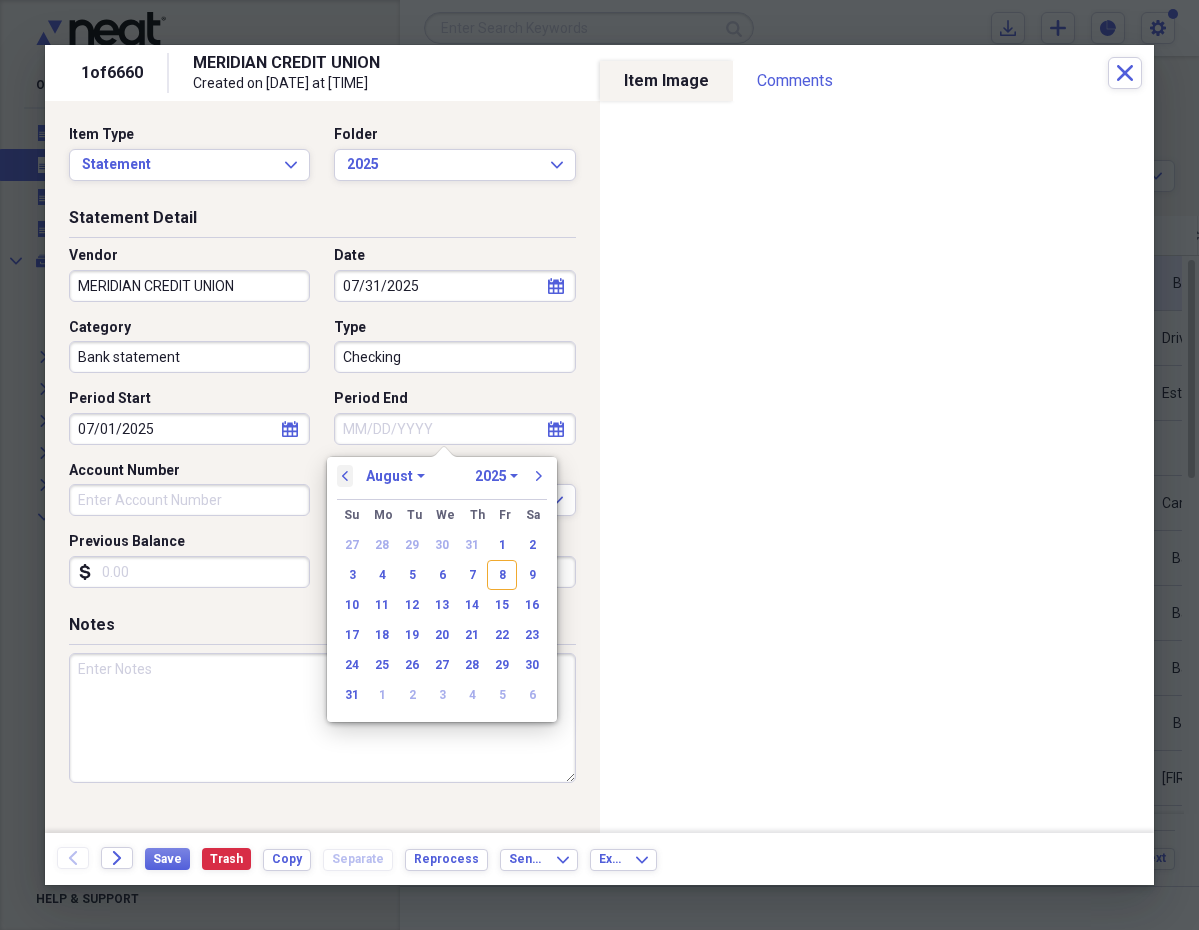 click on "previous" at bounding box center [345, 476] 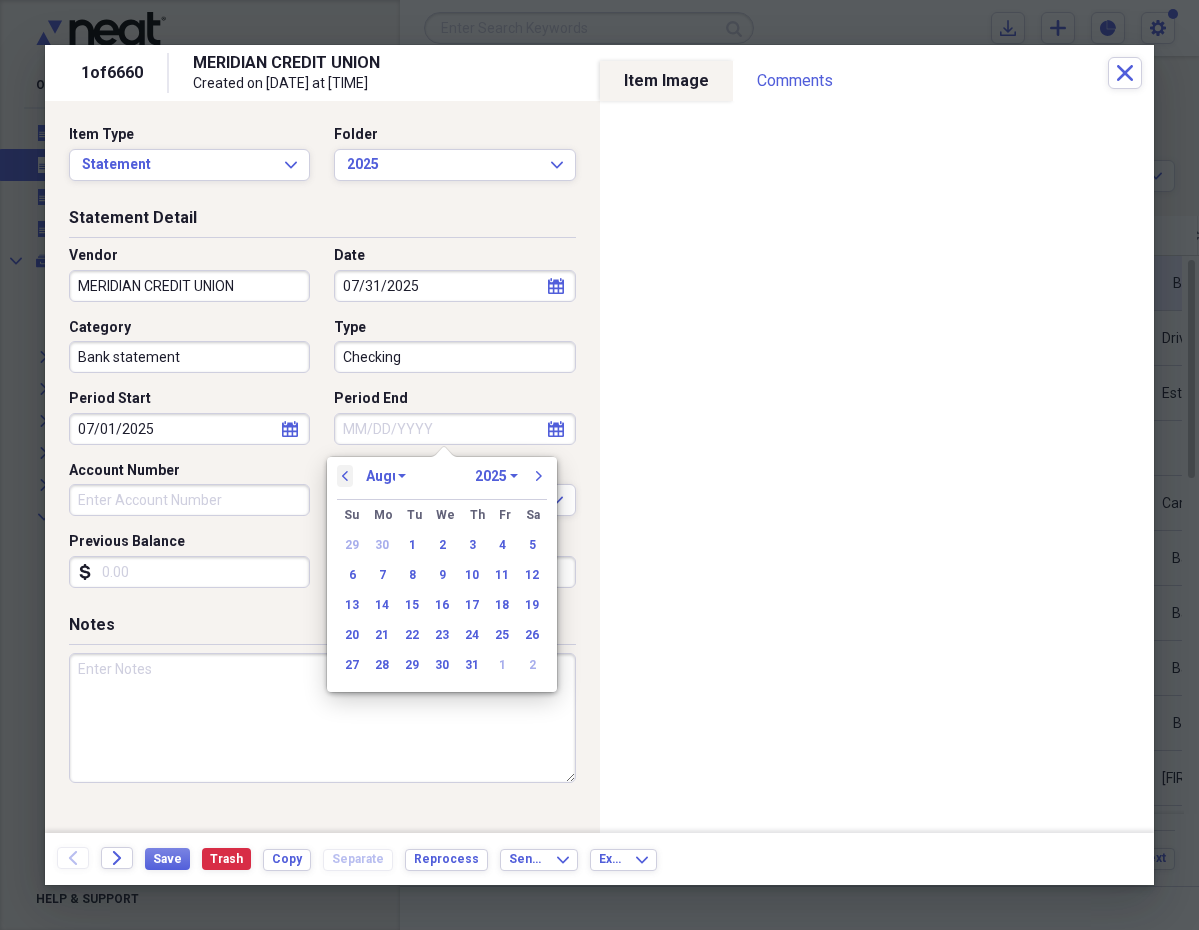 select on "6" 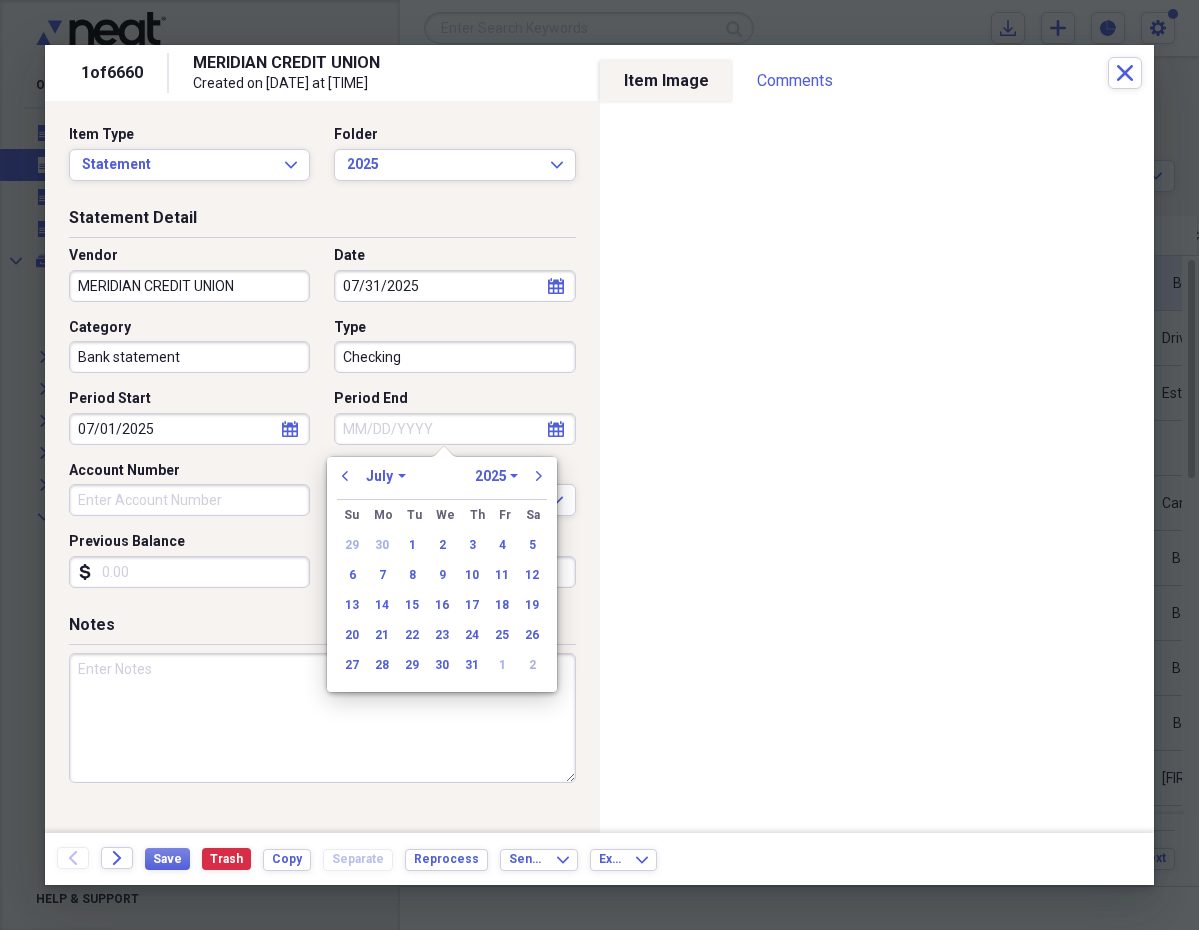 click on "28" at bounding box center (382, 665) 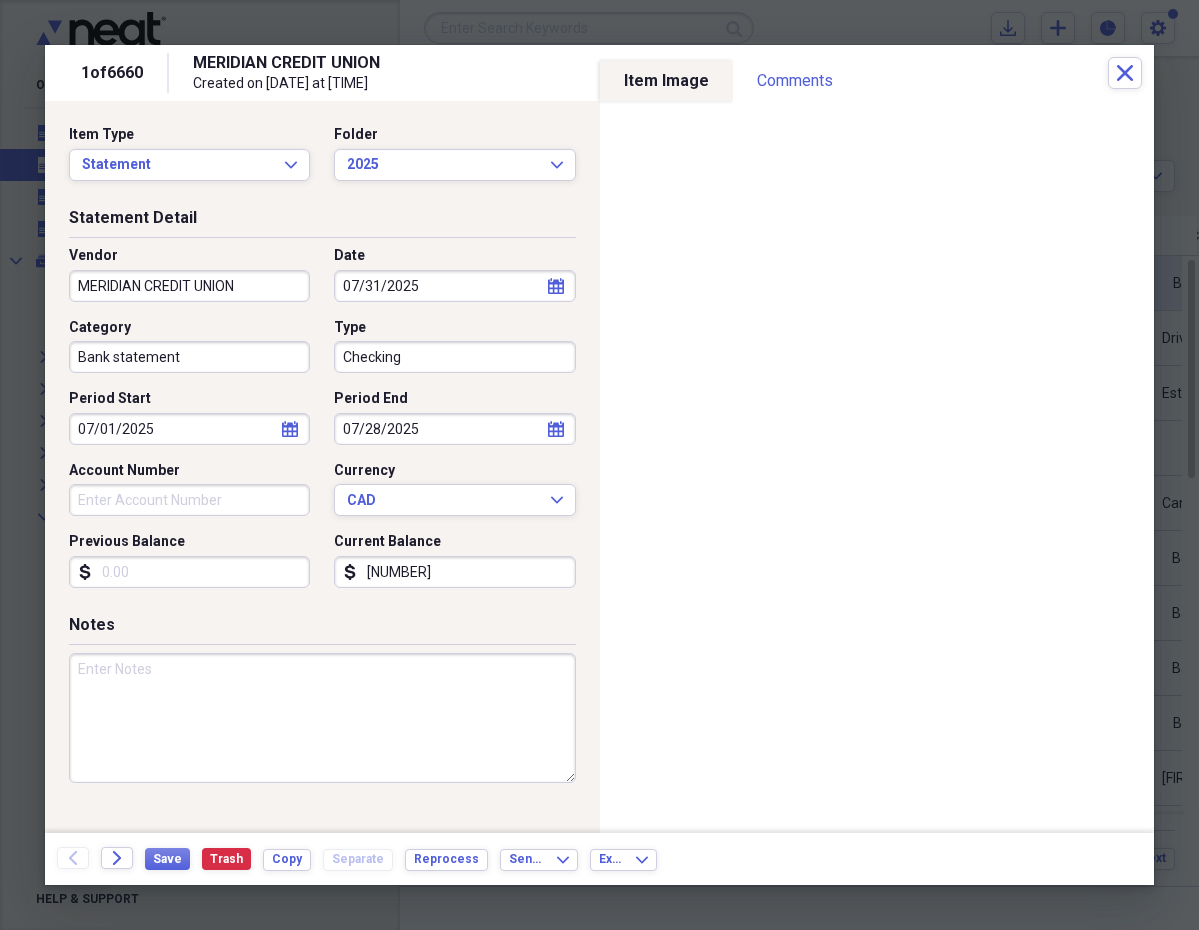 click on "Account Number" at bounding box center [189, 500] 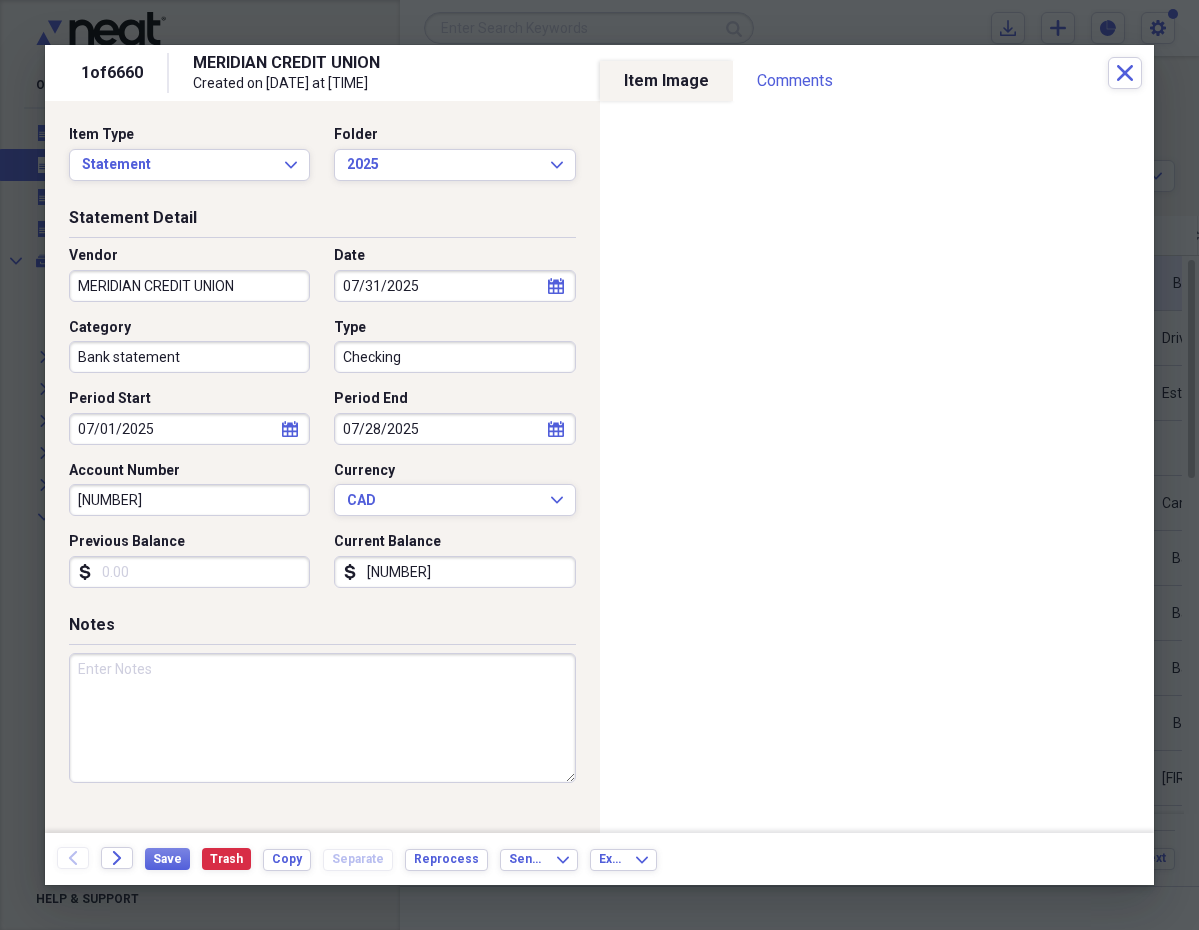 type on "[NUMBER]" 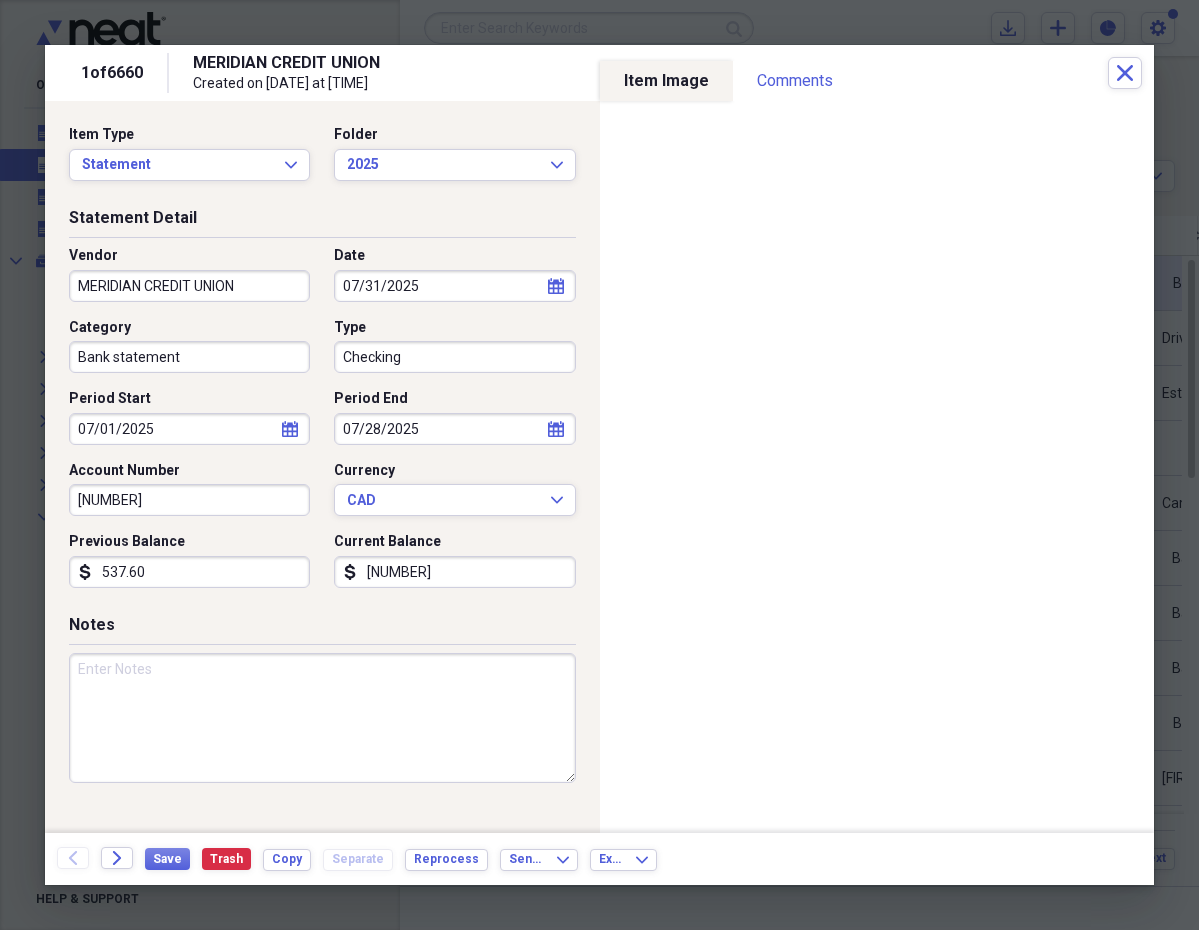 type on "[NUMBER]" 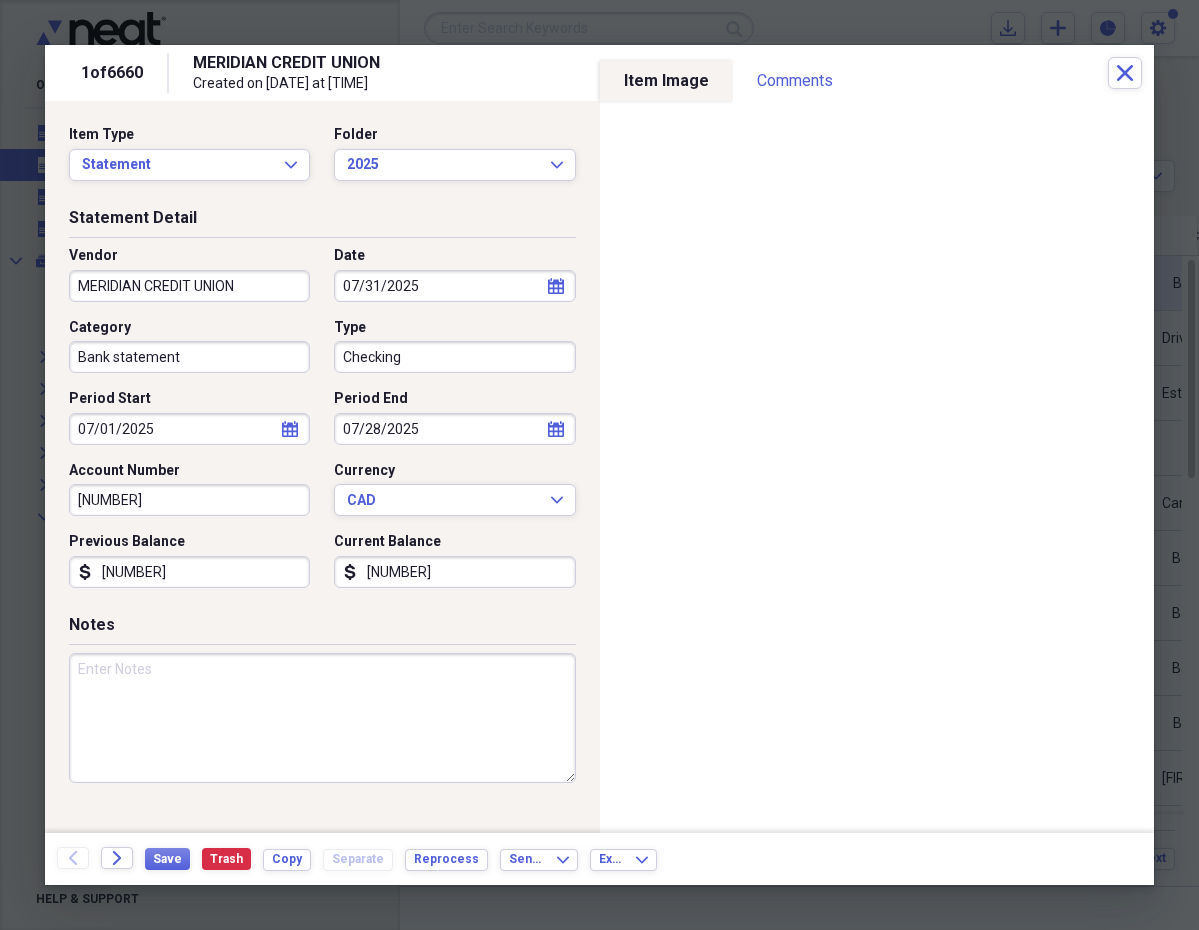 drag, startPoint x: 517, startPoint y: 567, endPoint x: 269, endPoint y: 550, distance: 248.58199 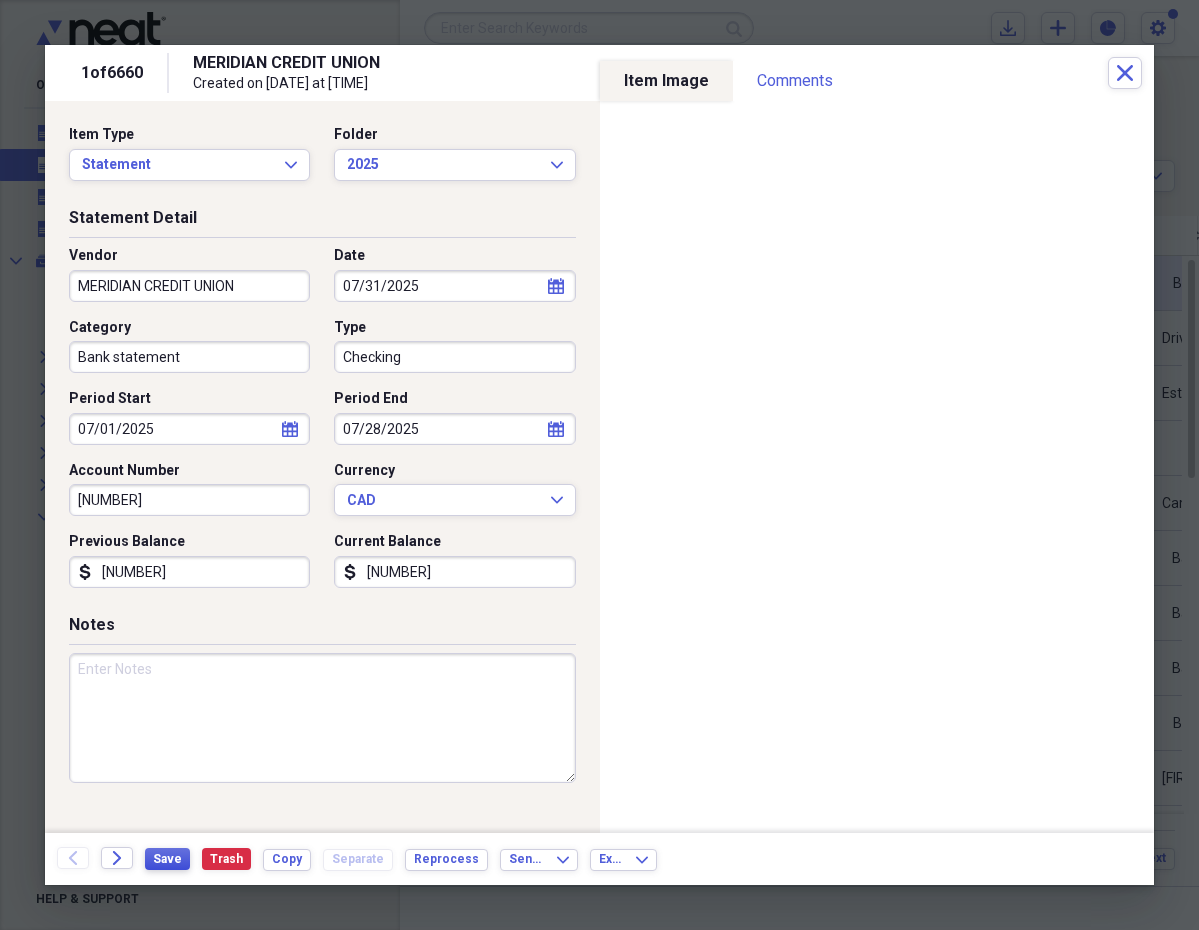 click on "Save" at bounding box center [167, 859] 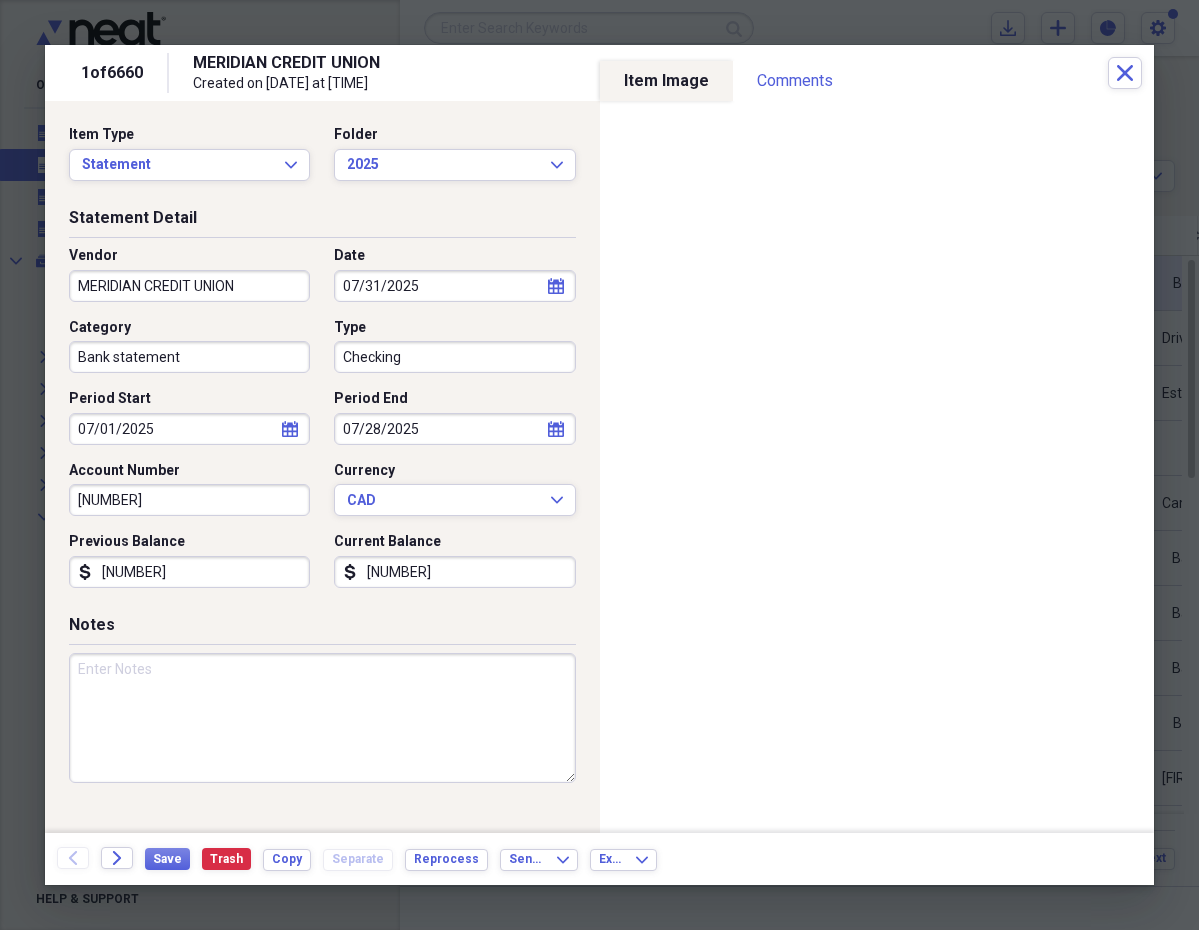 click on "Save Trash Copy Separate Reprocess" at bounding box center (322, 859) 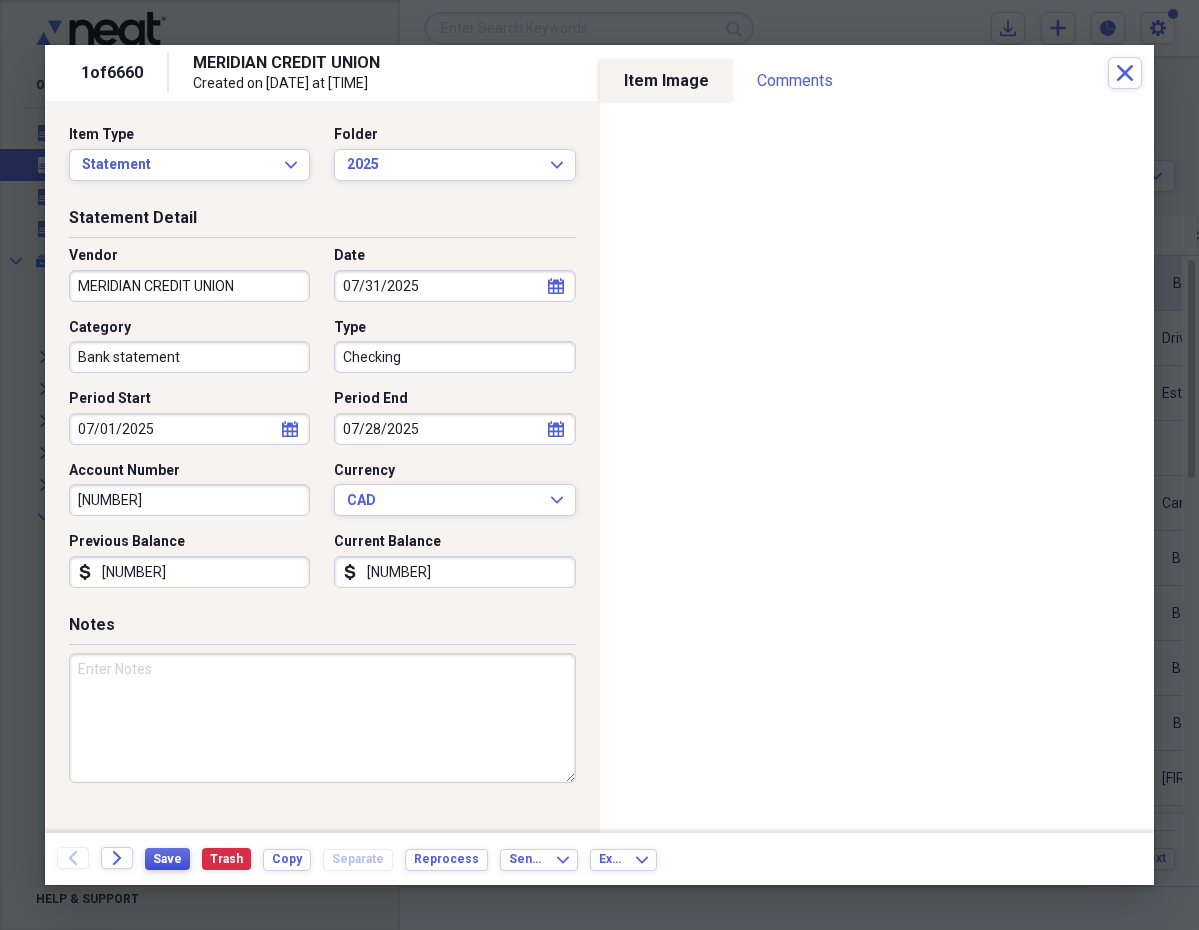 click on "Save" at bounding box center [167, 859] 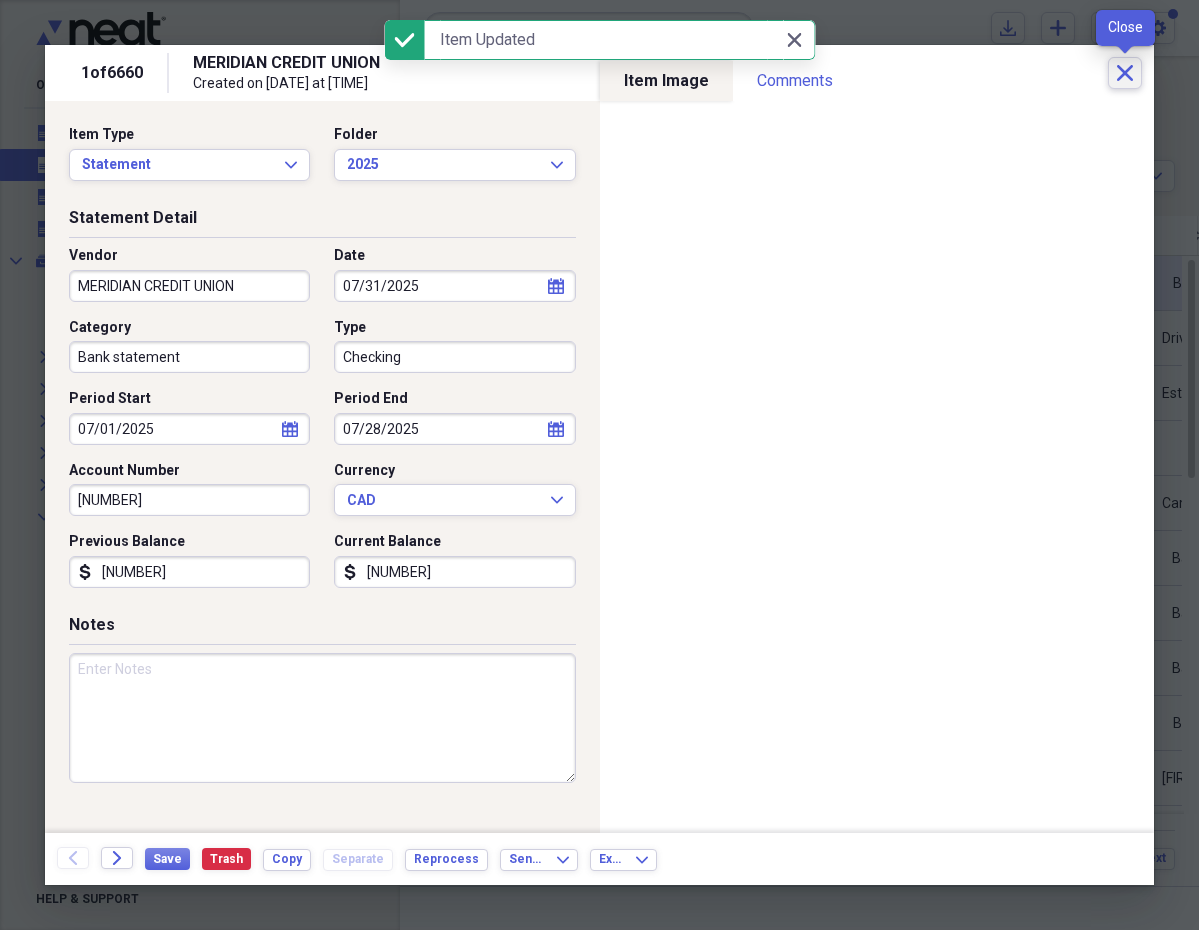 click on "Close" at bounding box center (1125, 73) 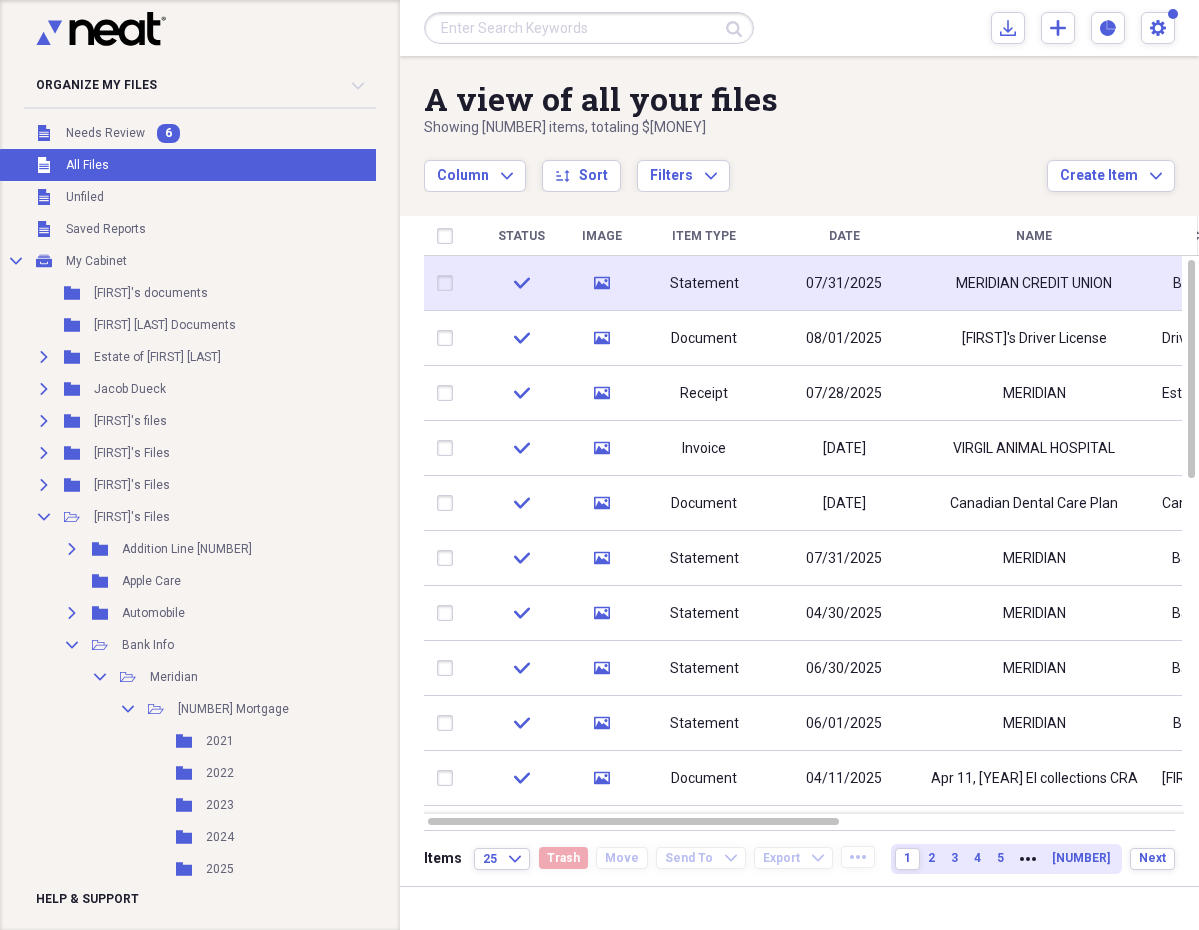 click on "07/31/2025" at bounding box center [844, 284] 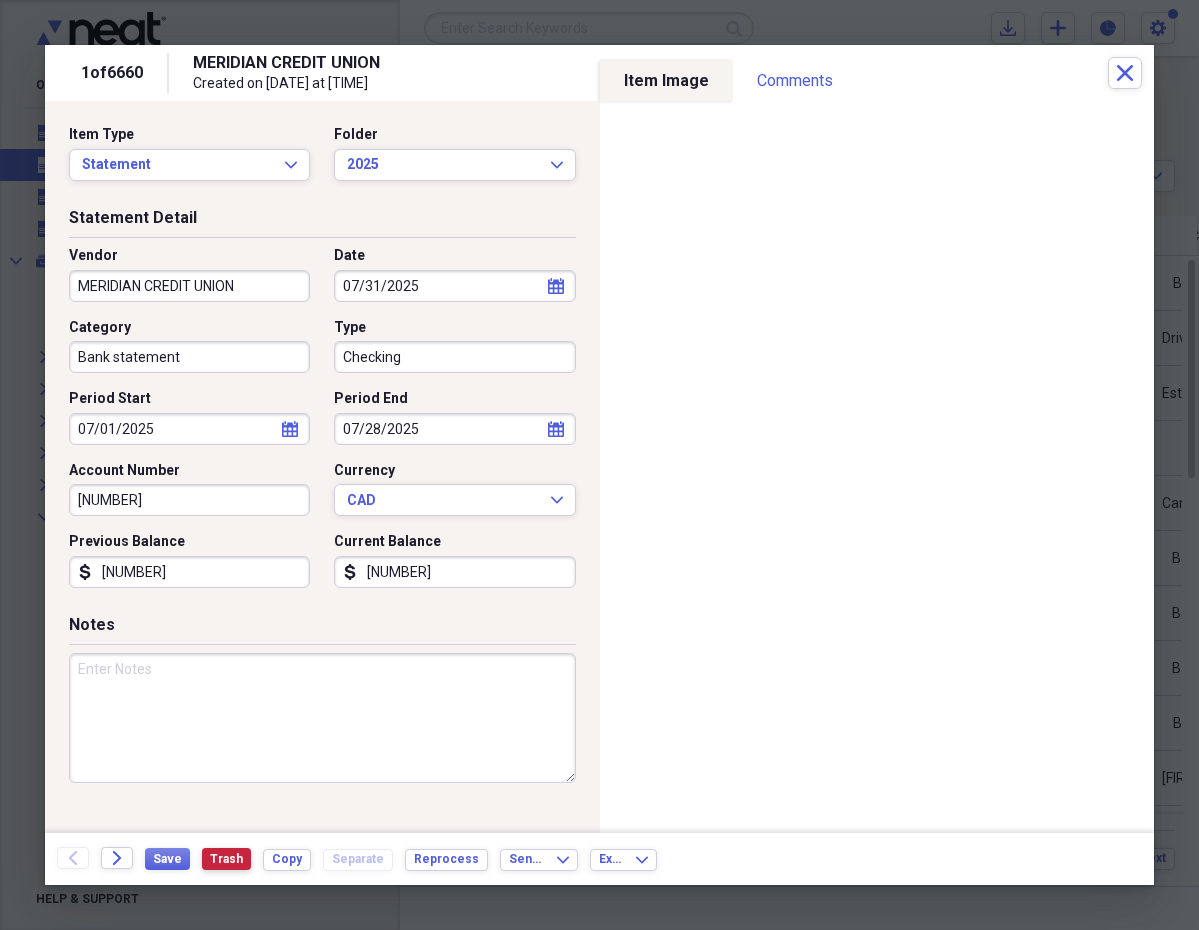 click on "Trash" at bounding box center [226, 859] 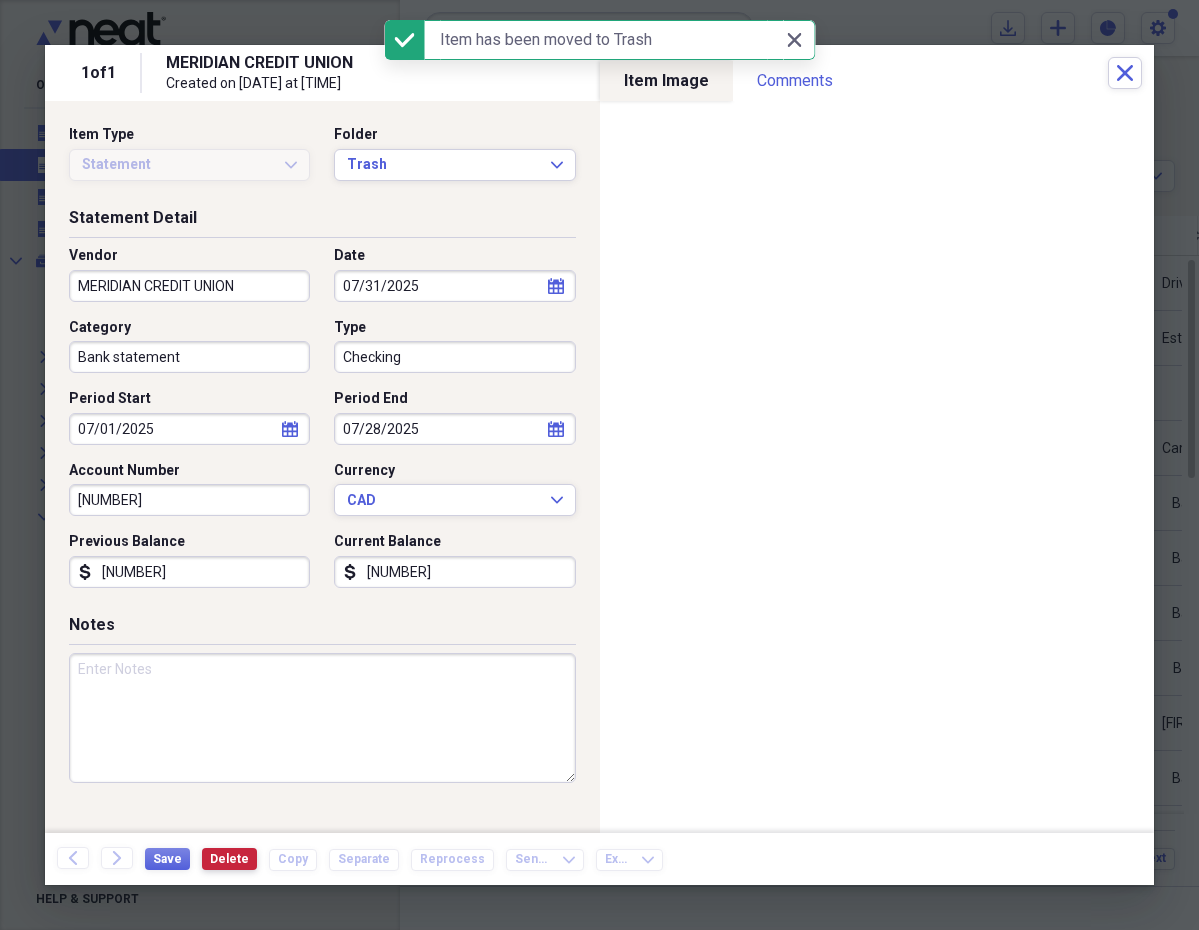 click on "Delete" at bounding box center (229, 859) 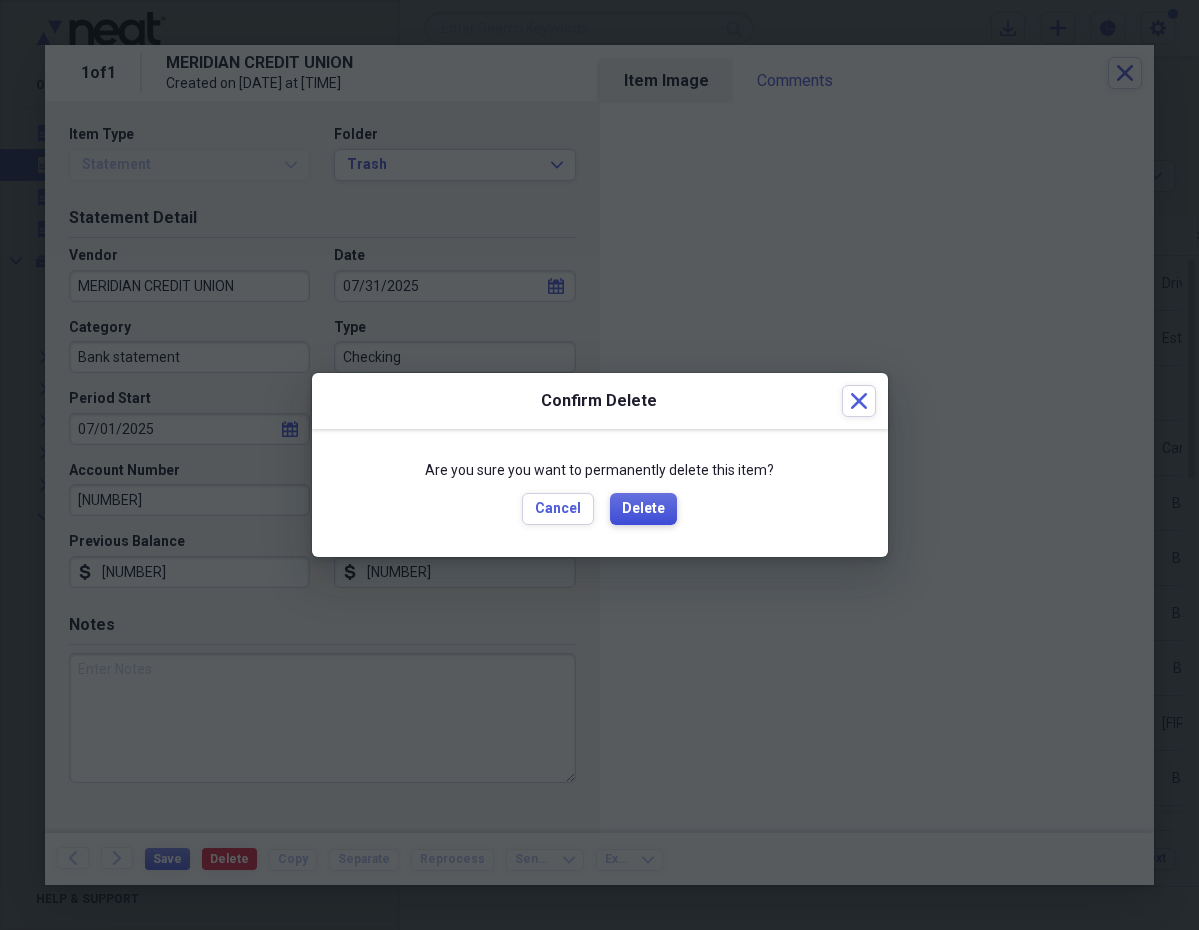 click on "Delete" at bounding box center [643, 509] 